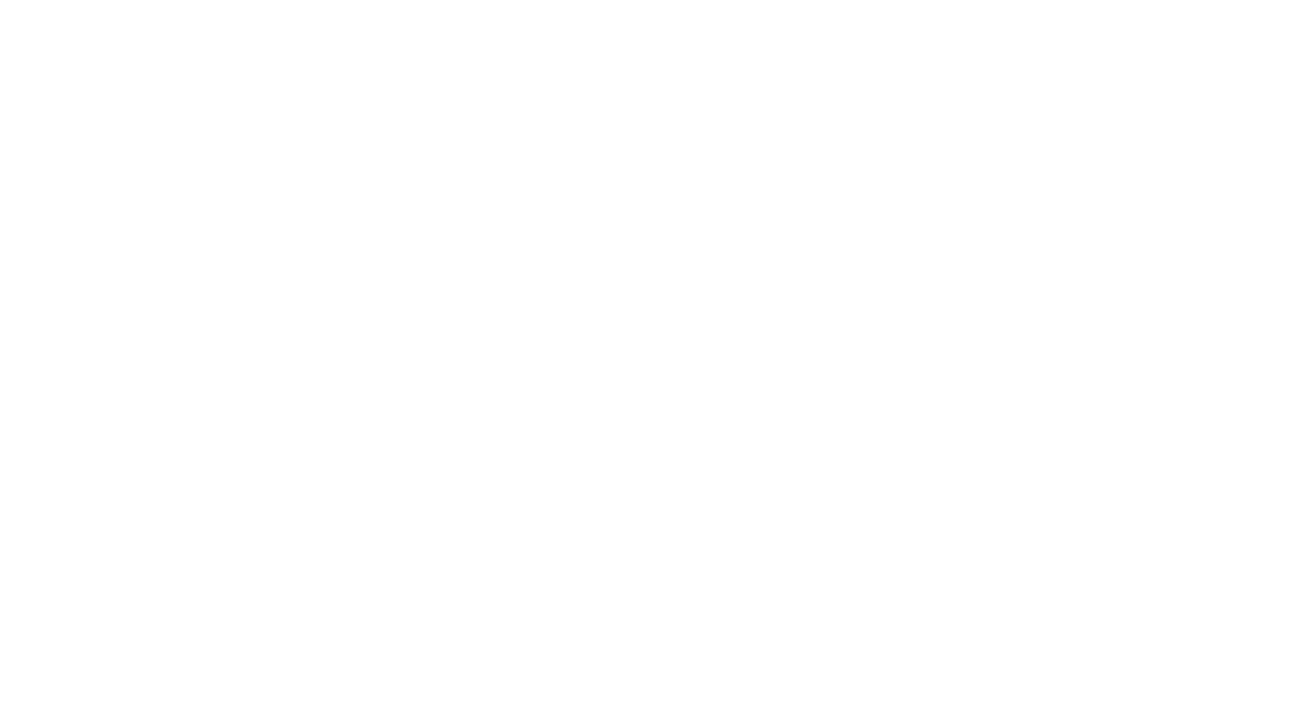 scroll, scrollTop: 0, scrollLeft: 0, axis: both 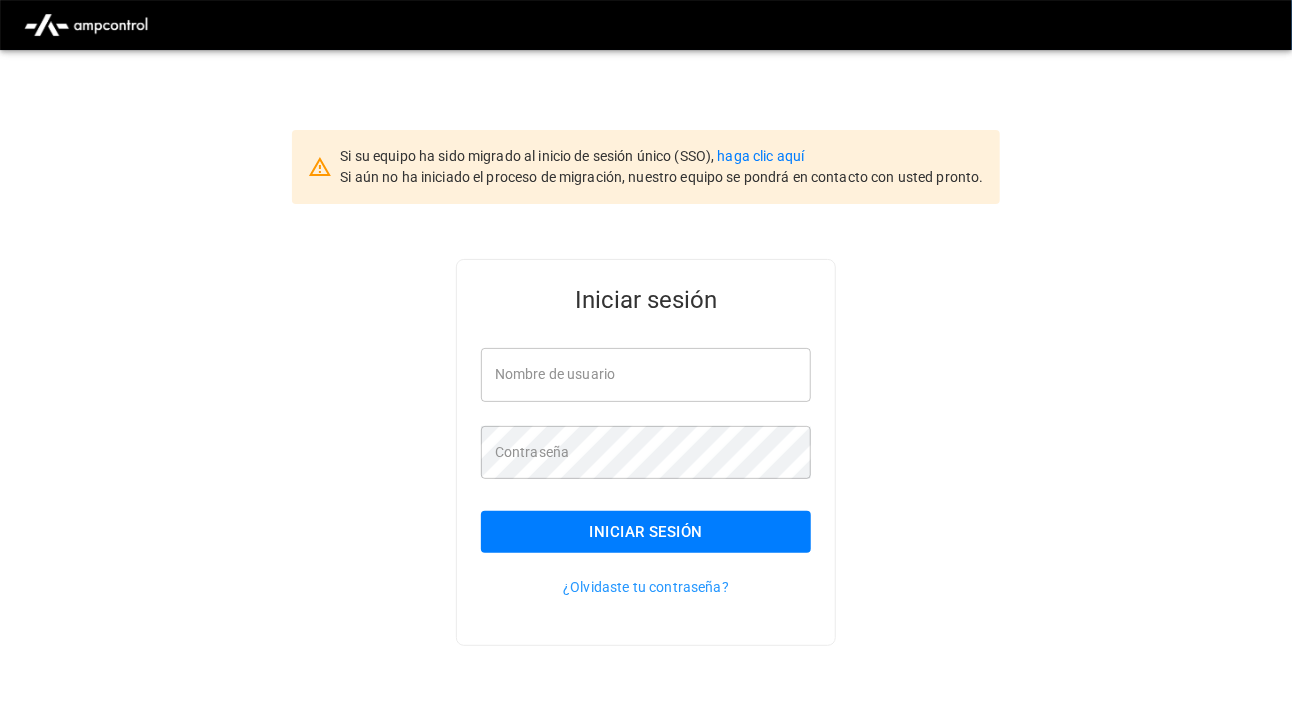 click on "Si su equipo ha sido migrado al inicio de sesión único (SSO),   haga clic aquí Si aún no ha iniciado el proceso de migración, nuestro equipo se pondrá en contacto con usted pronto." at bounding box center [645, 127] 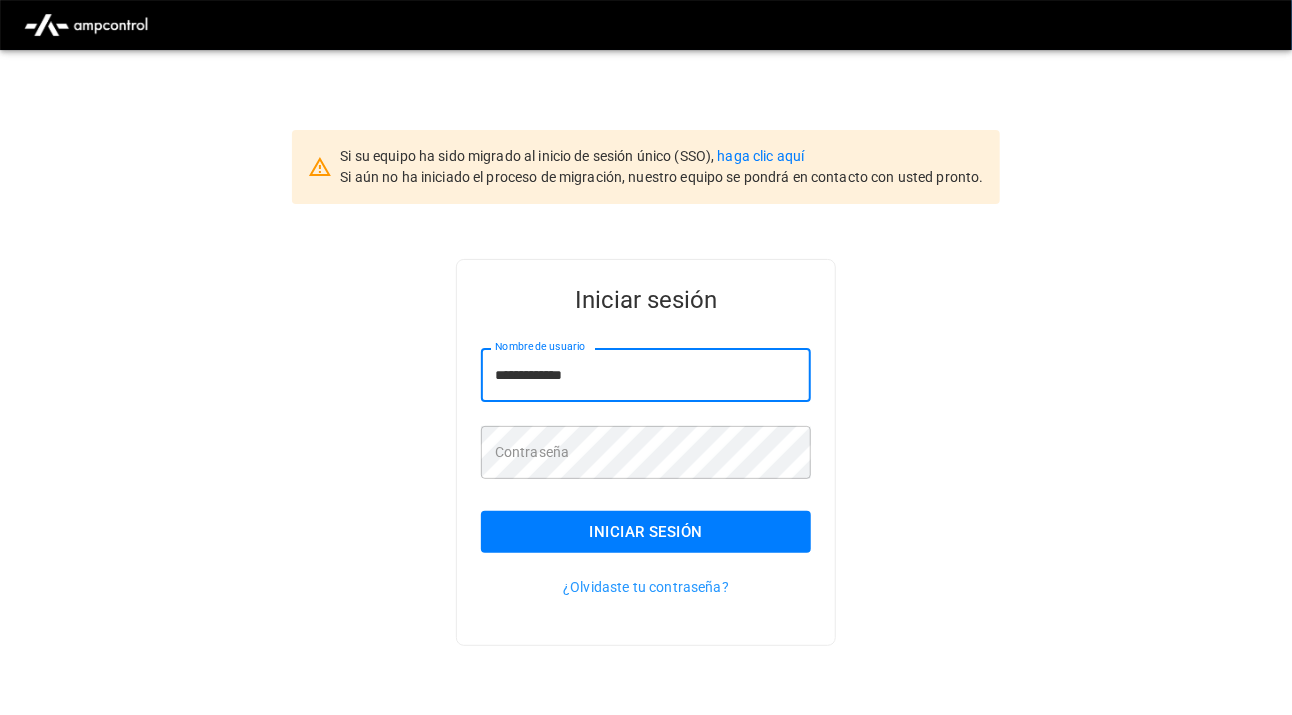 type on "**********" 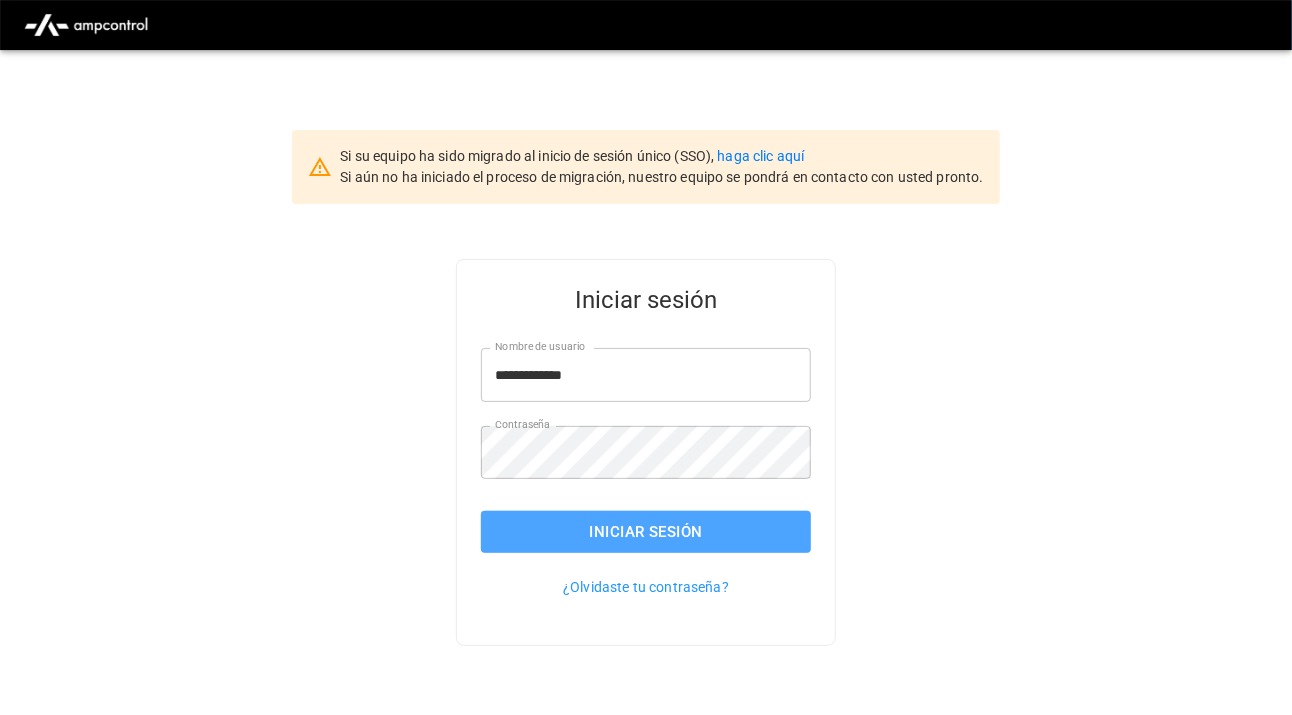 click on "Iniciar sesión" at bounding box center (646, 532) 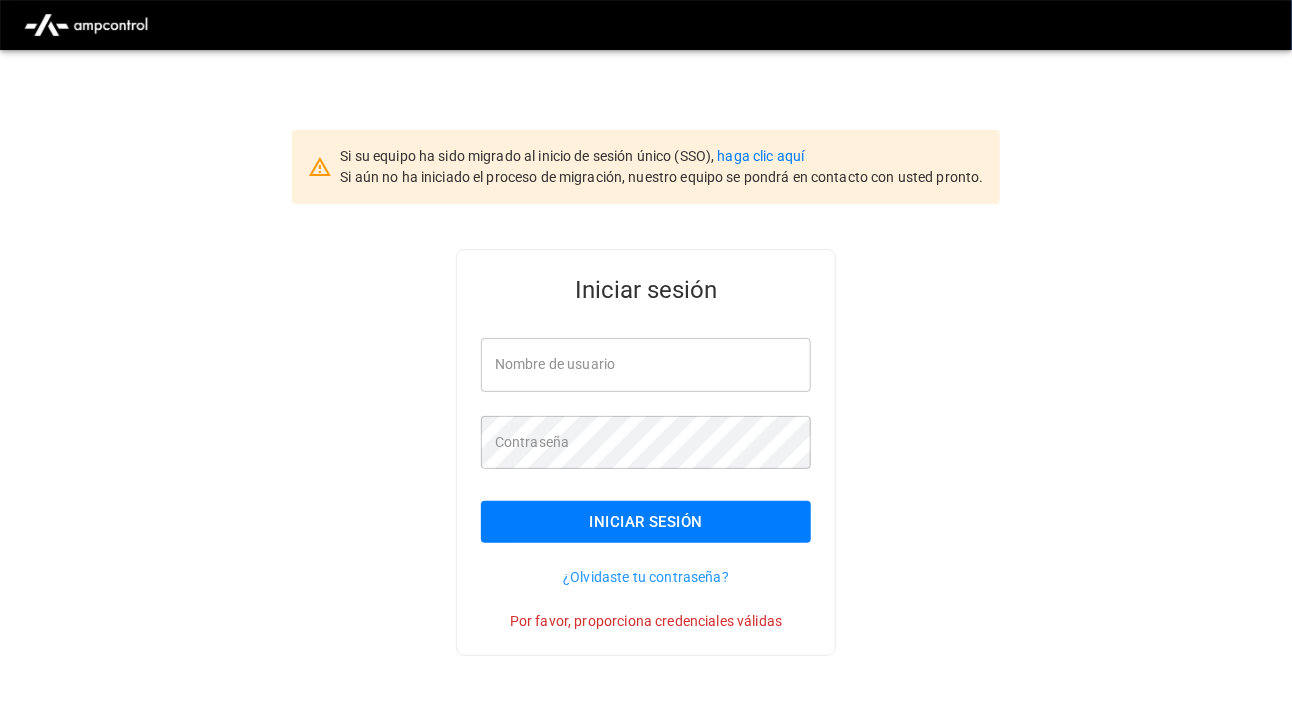 click on "Nombre de usuario" at bounding box center (646, 364) 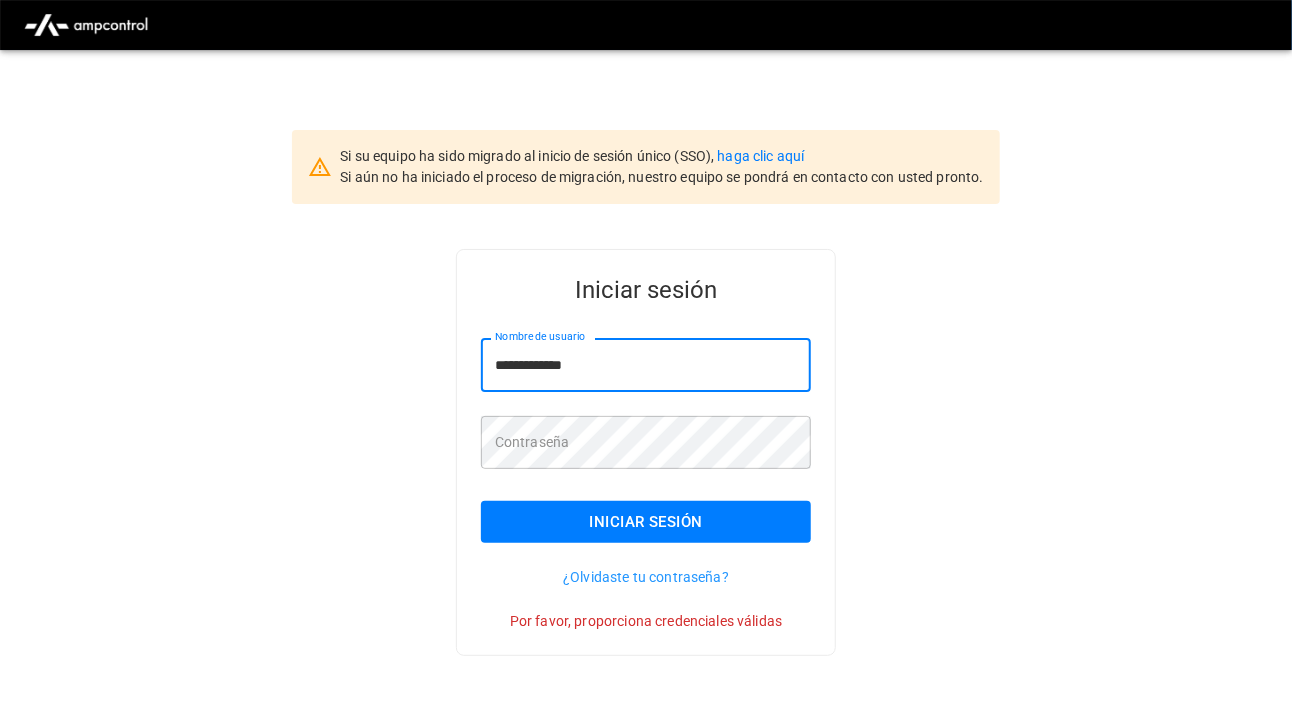 type on "**********" 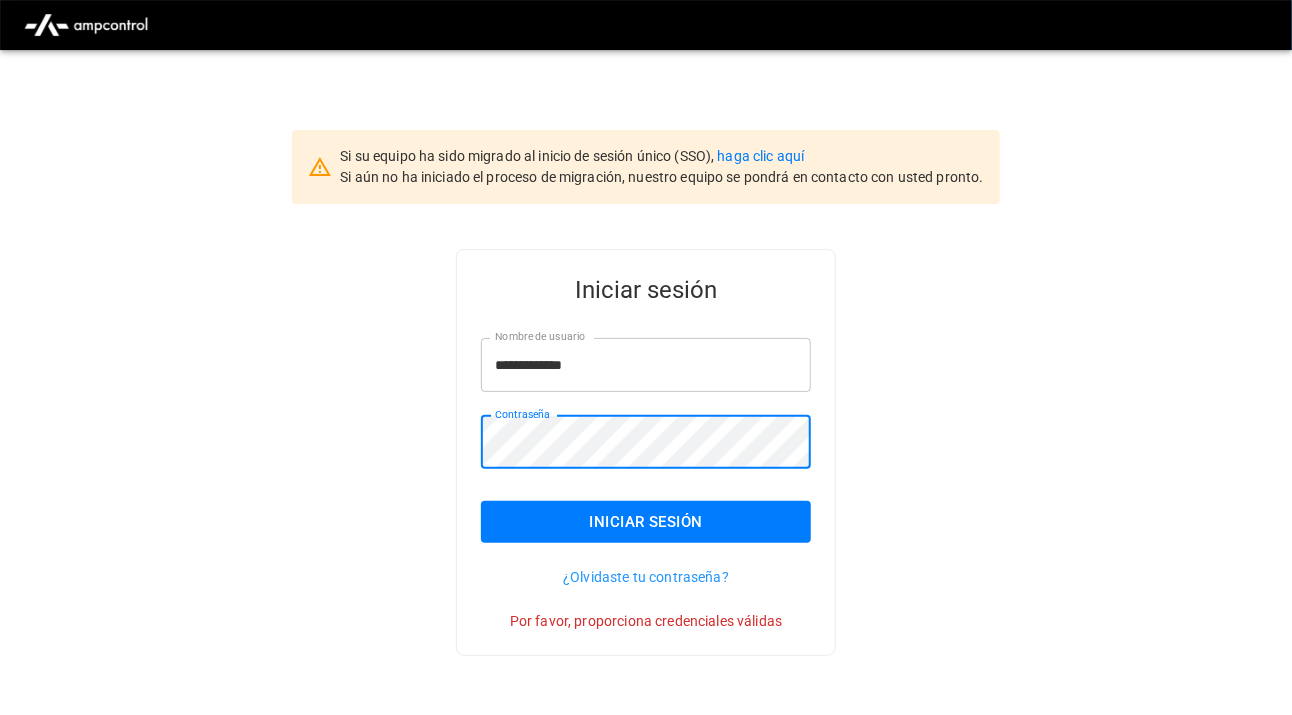 click on "Iniciar sesión" at bounding box center [646, 522] 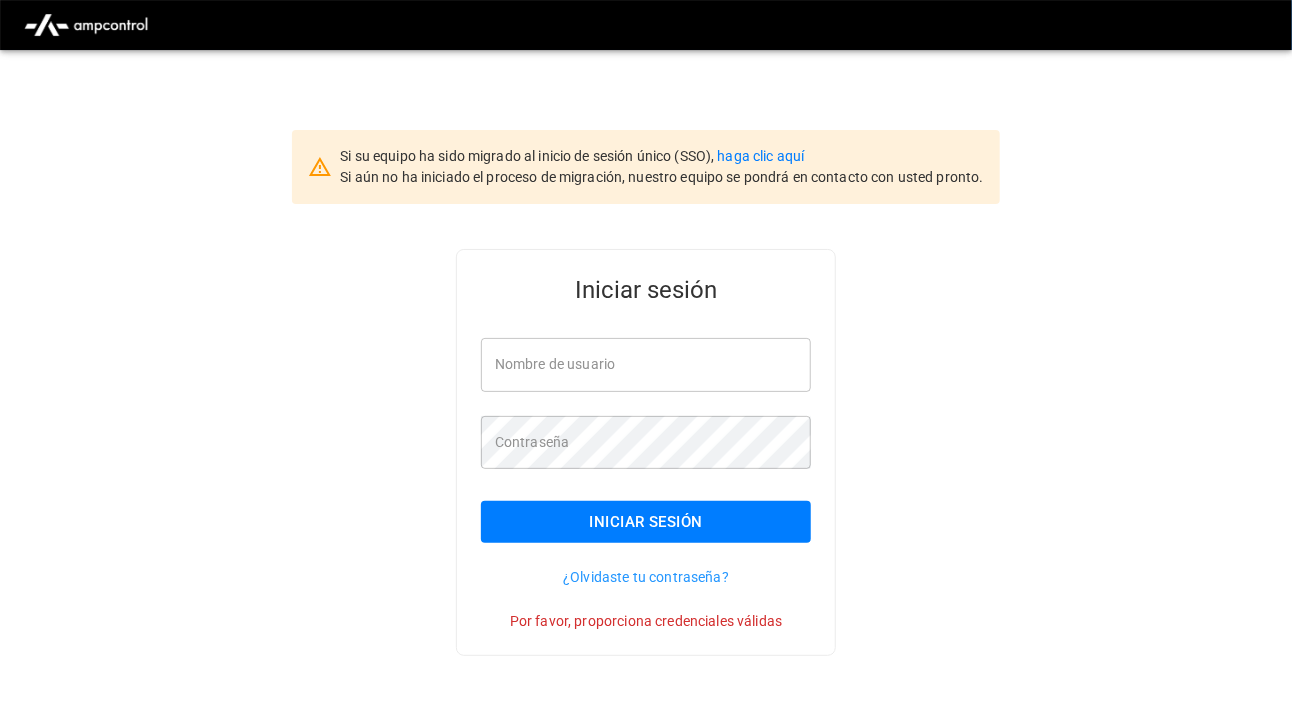 click on "Nombre de usuario" at bounding box center [646, 364] 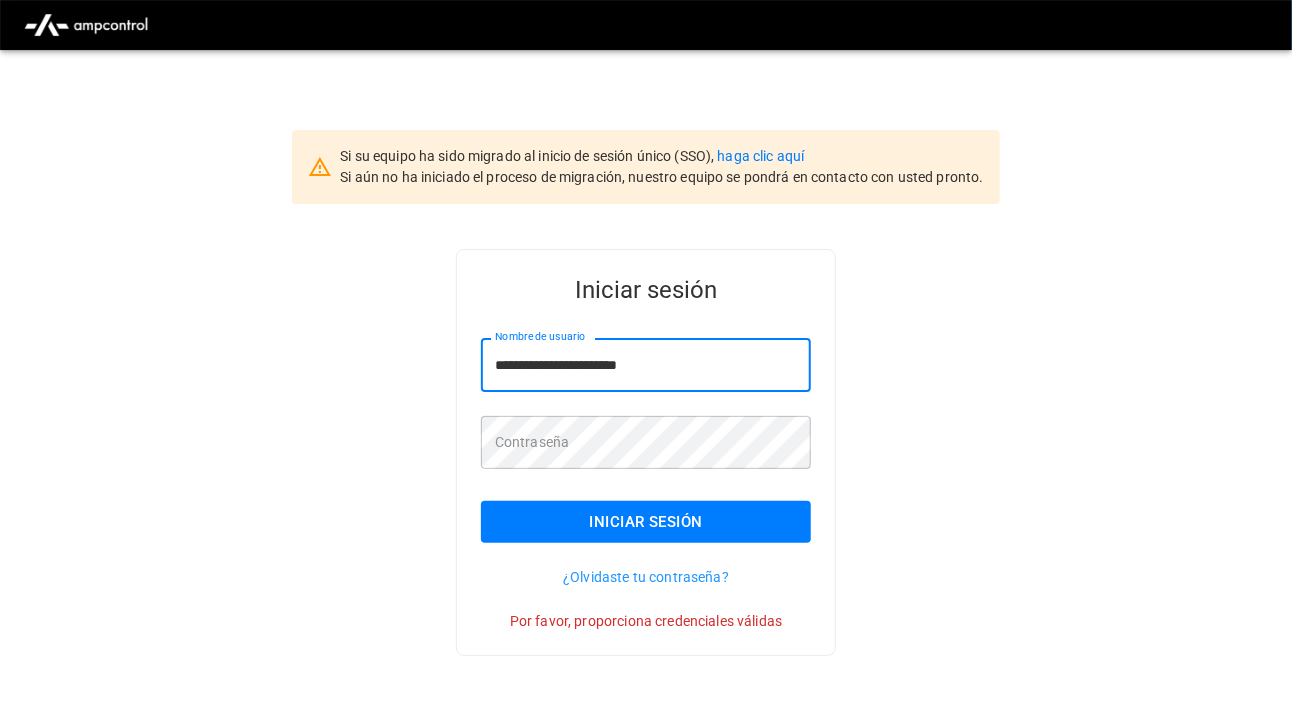 drag, startPoint x: 552, startPoint y: 362, endPoint x: 568, endPoint y: 358, distance: 16.492422 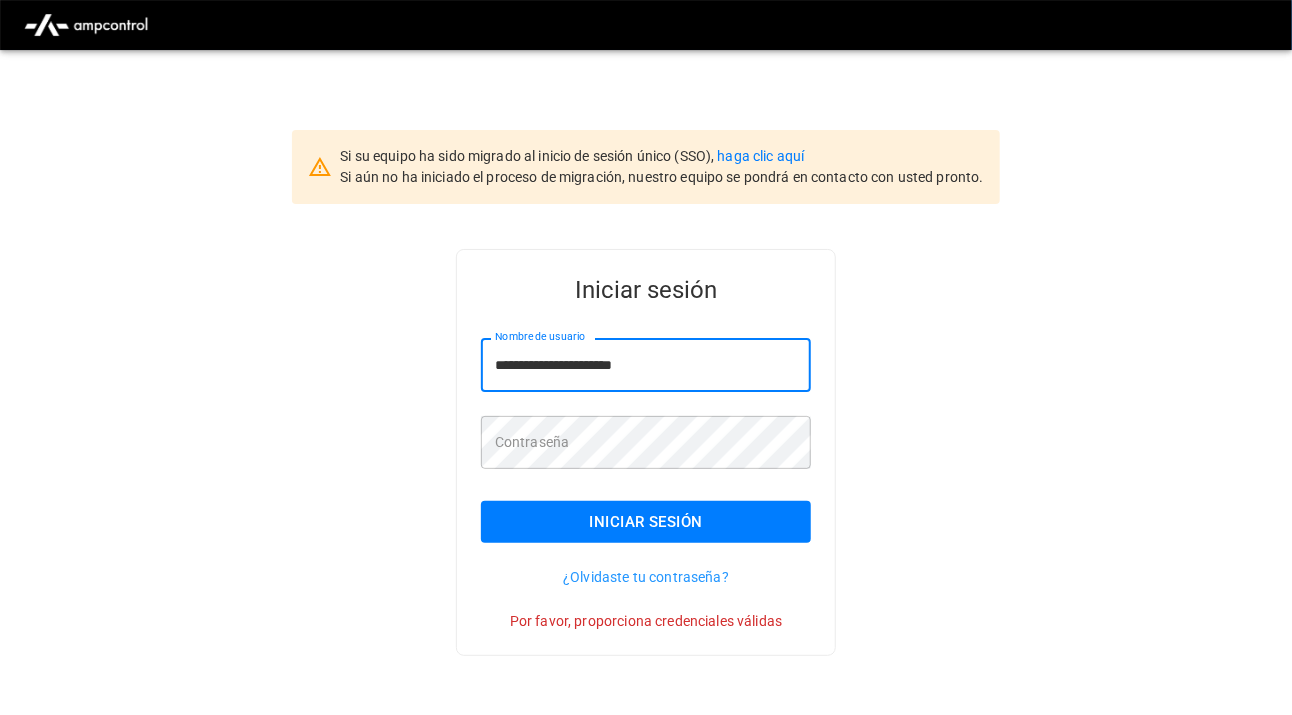 type on "**********" 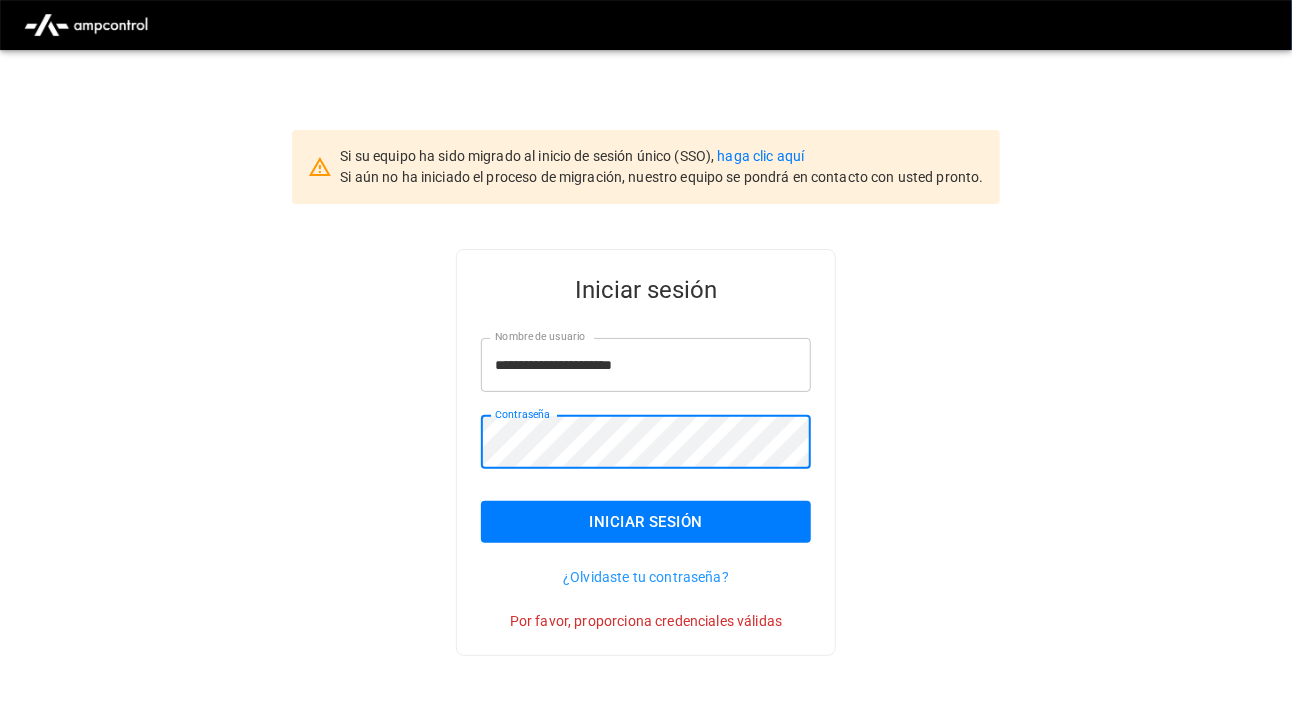 click on "Iniciar sesión" at bounding box center [646, 522] 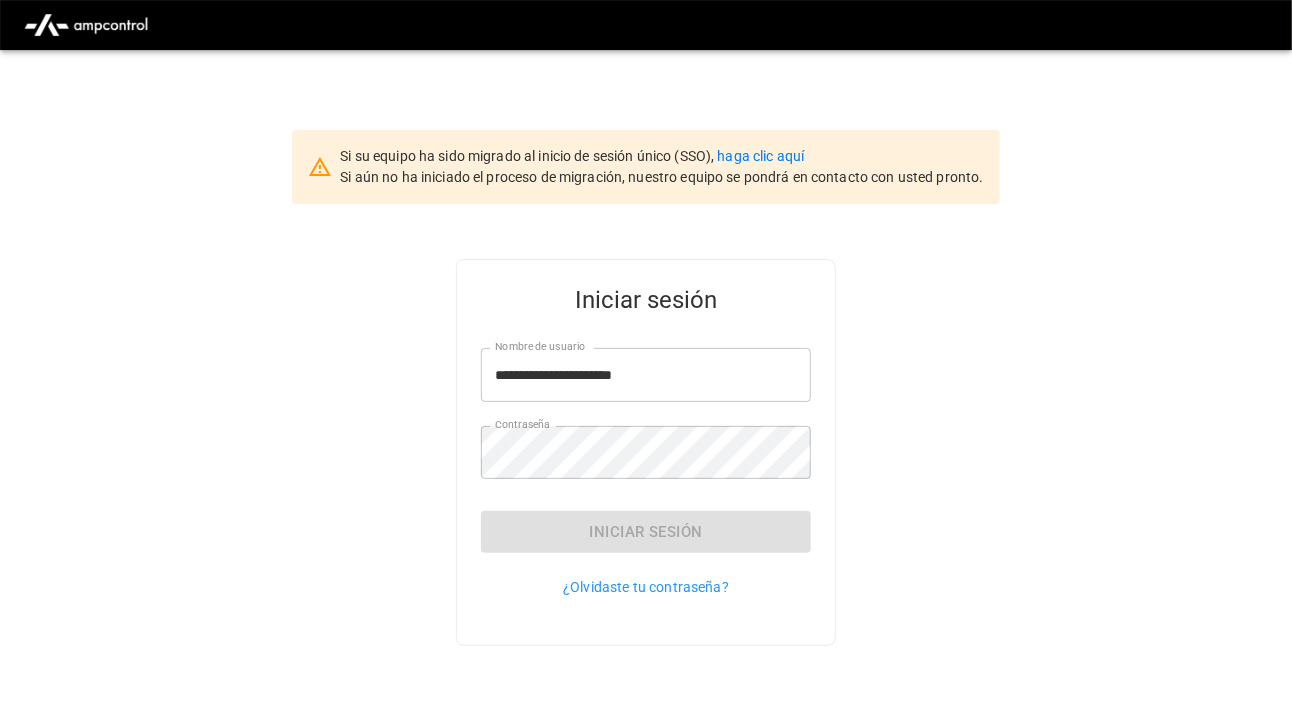 type 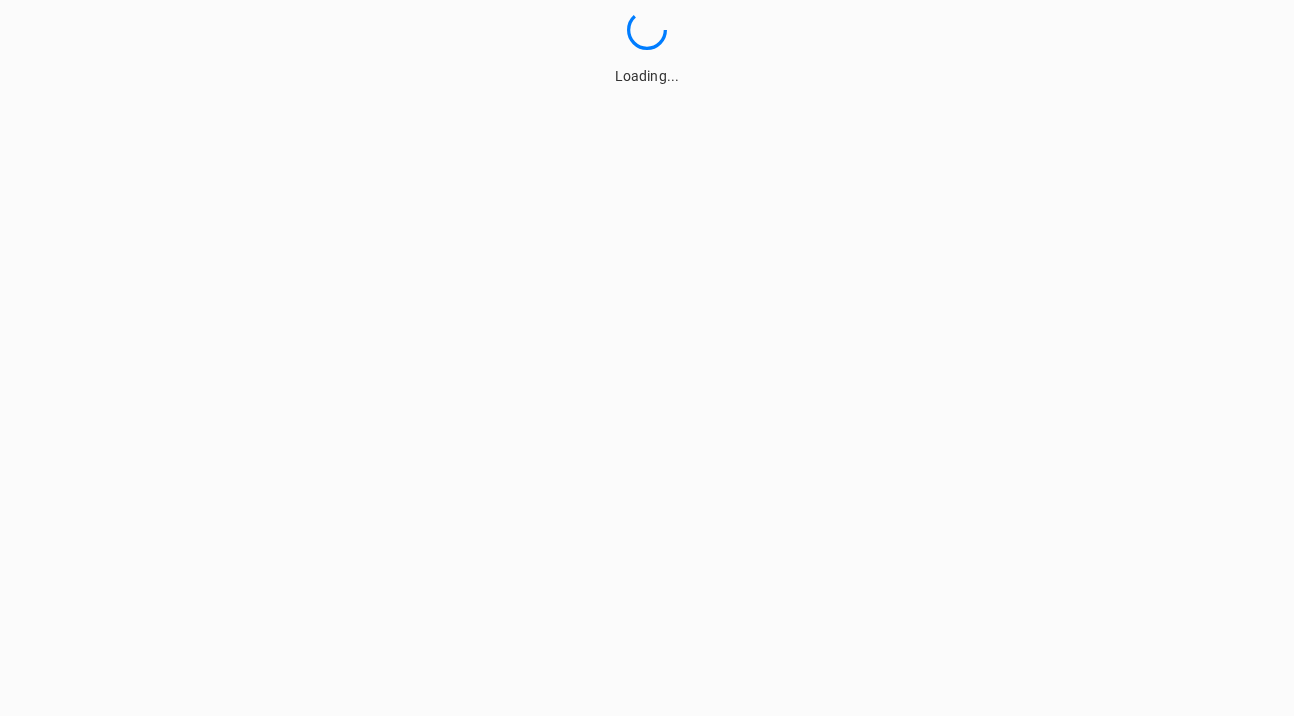 scroll, scrollTop: 0, scrollLeft: 0, axis: both 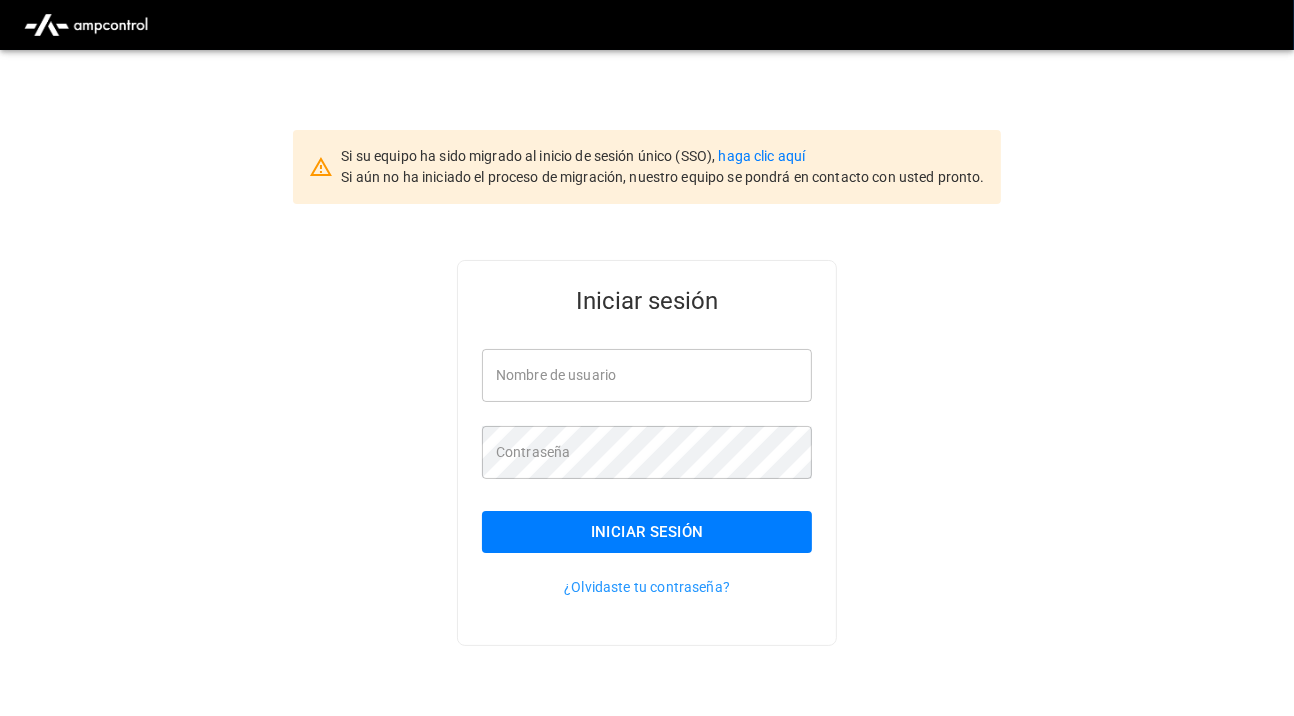 click on "Nombre de usuario" at bounding box center (647, 375) 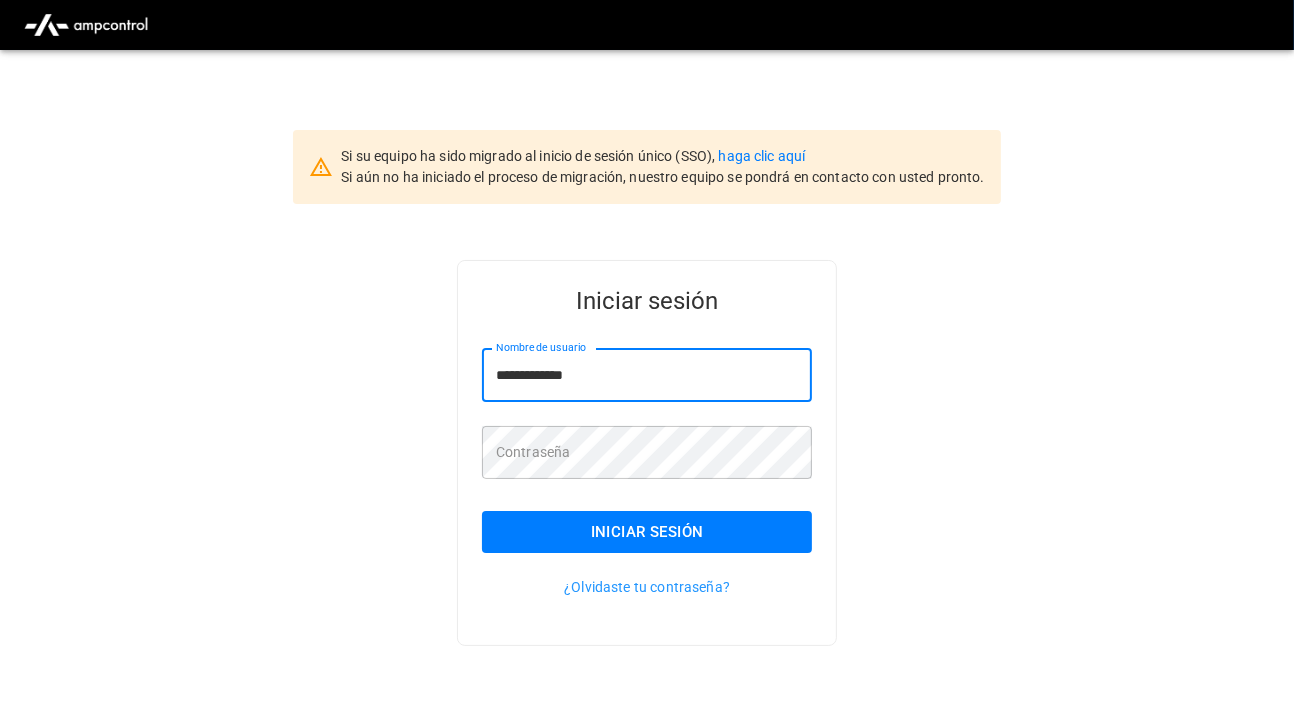type on "**********" 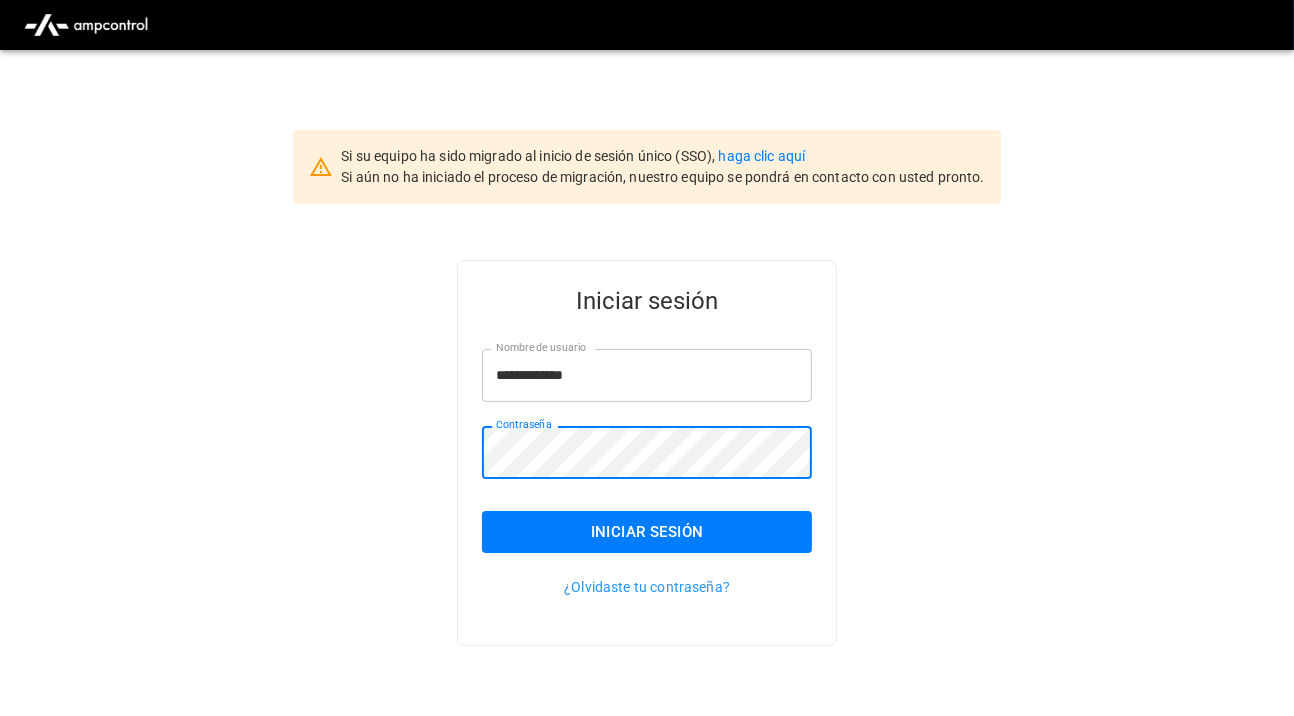 click on "Iniciar sesión" at bounding box center [647, 532] 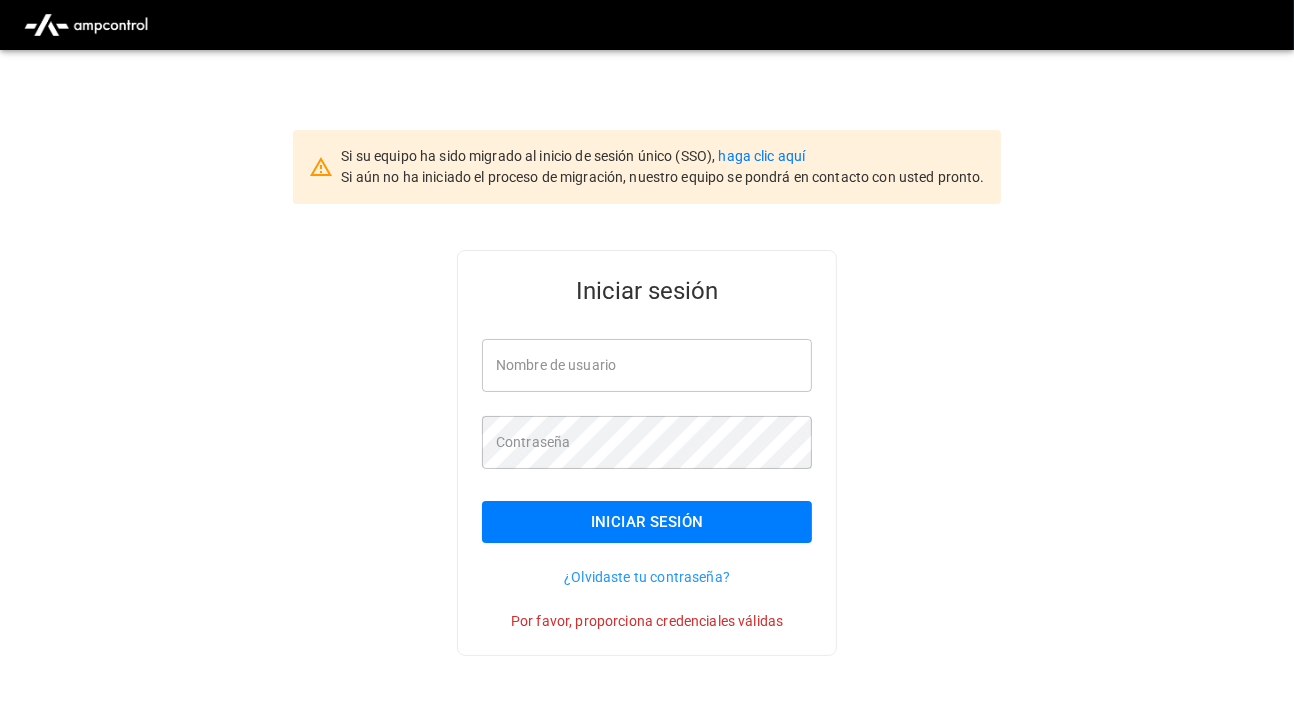 click on "Nombre de usuario" at bounding box center (647, 365) 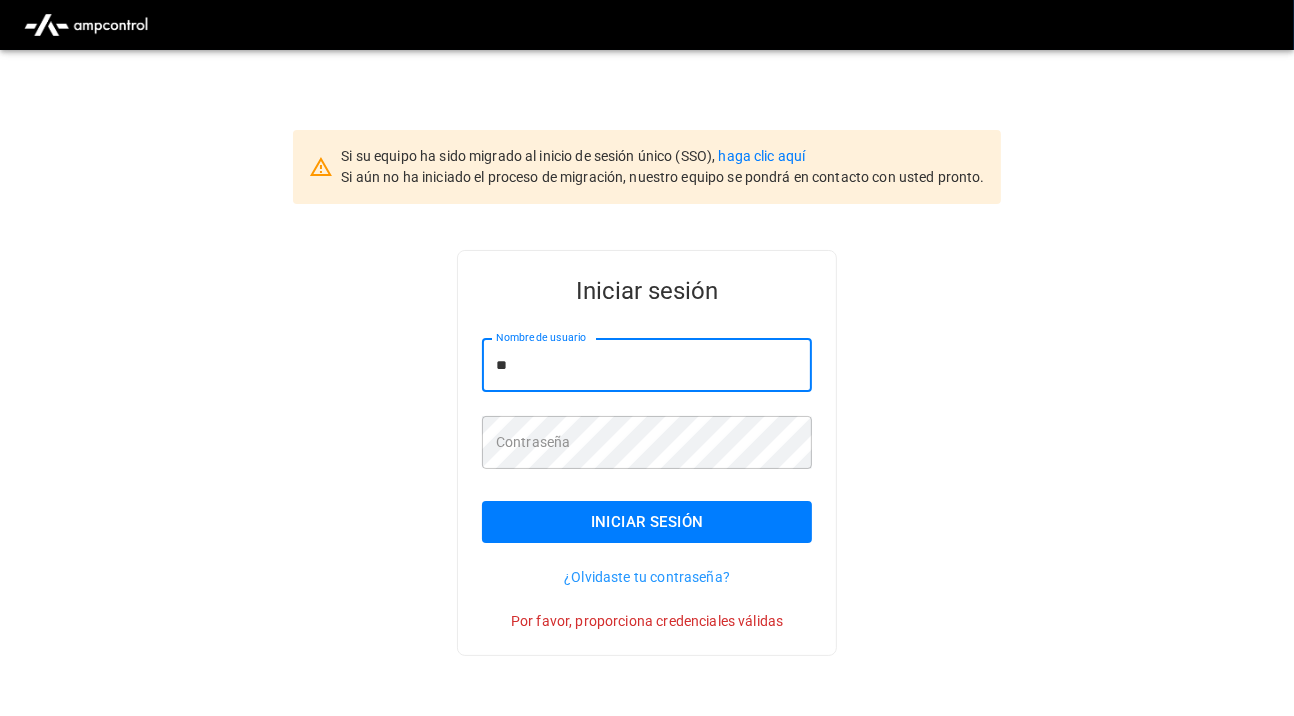 type on "*" 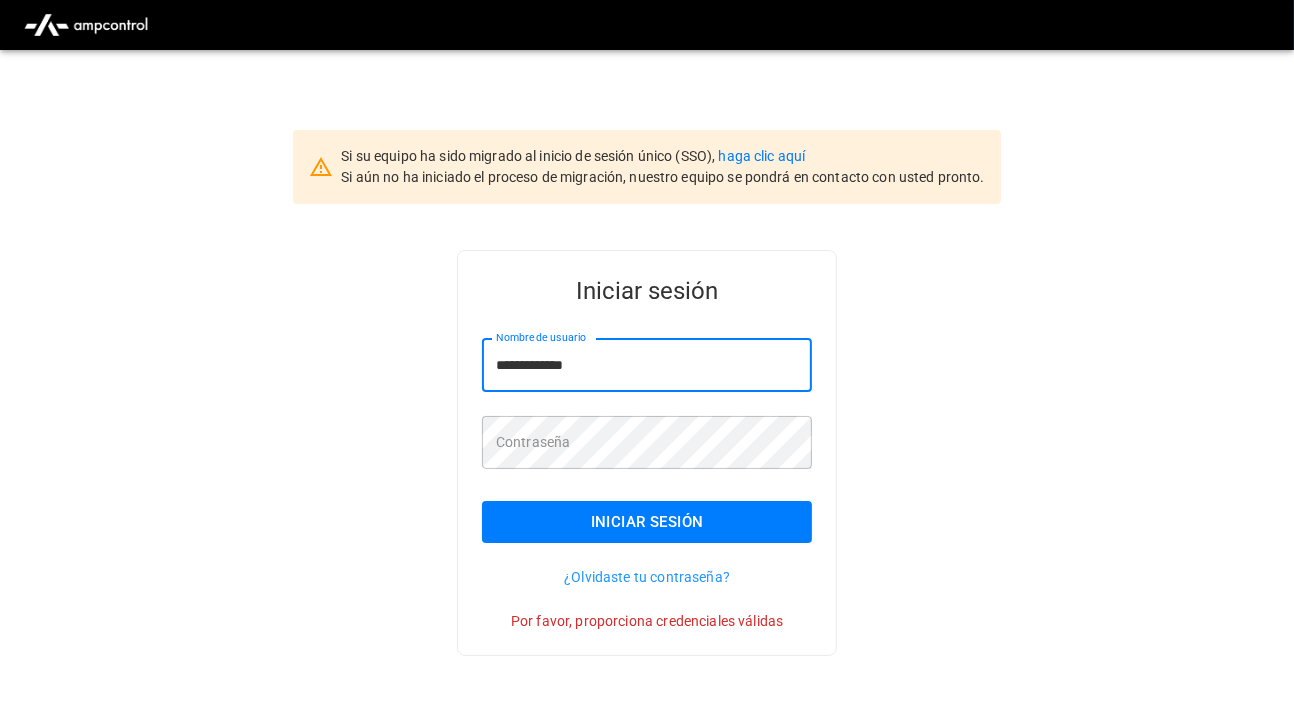 type on "**********" 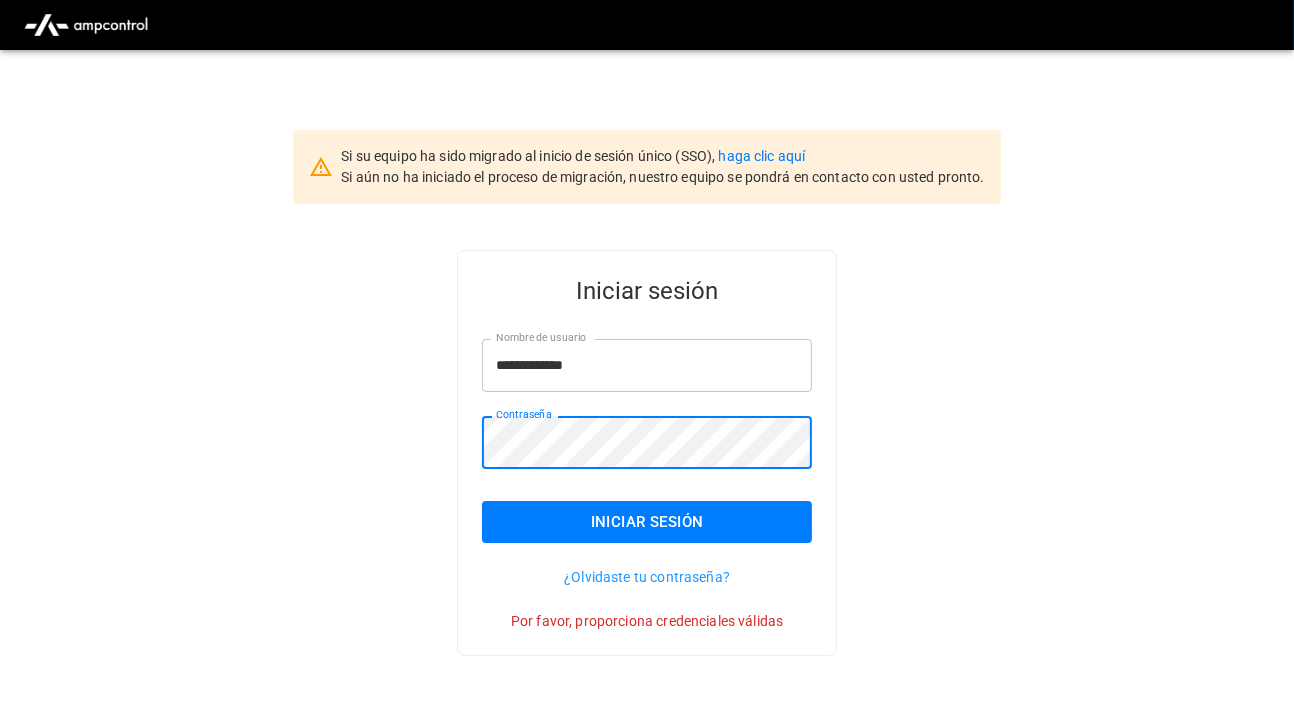 click on "Iniciar sesión" at bounding box center [647, 522] 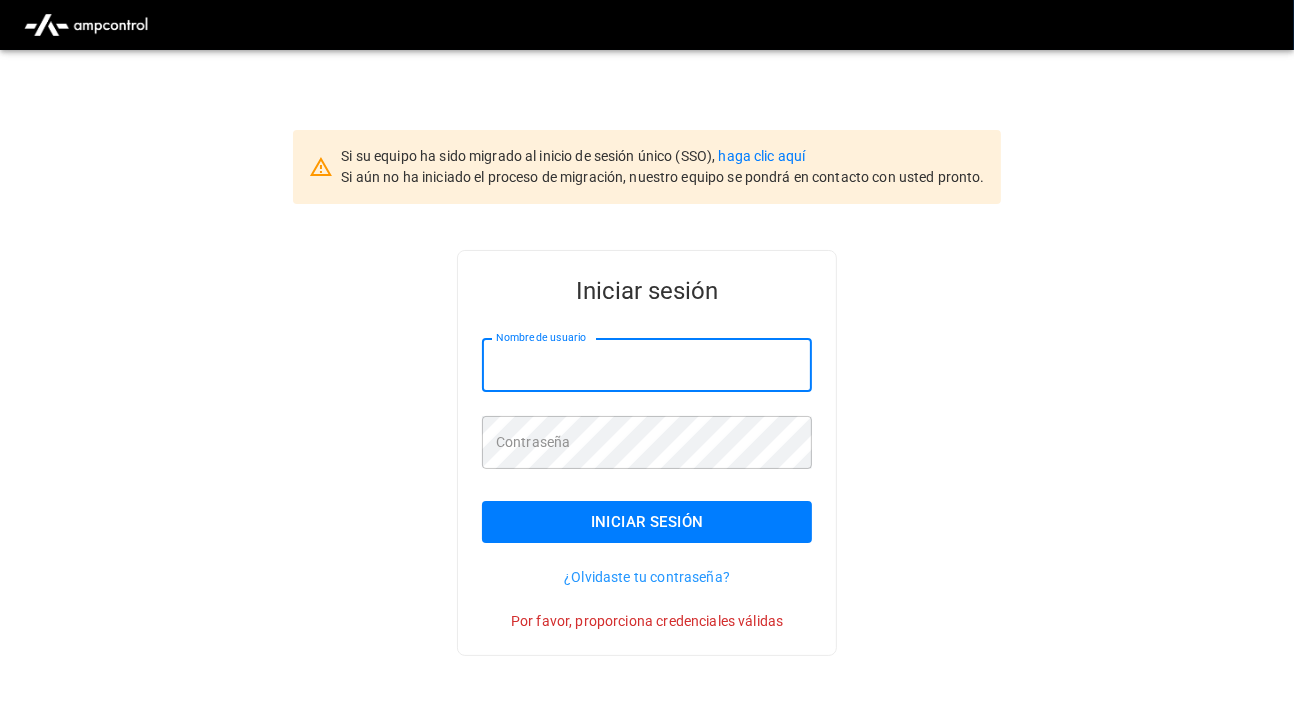 click on "Nombre de usuario" at bounding box center [647, 365] 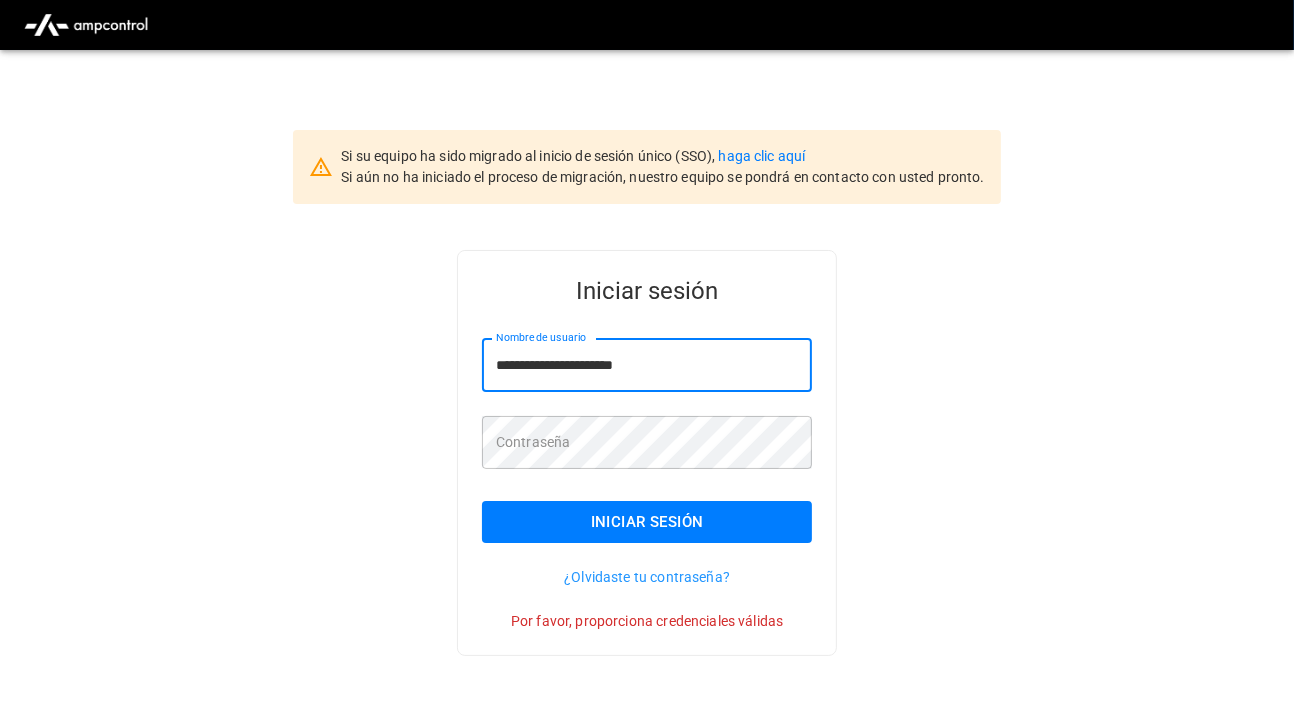type on "**********" 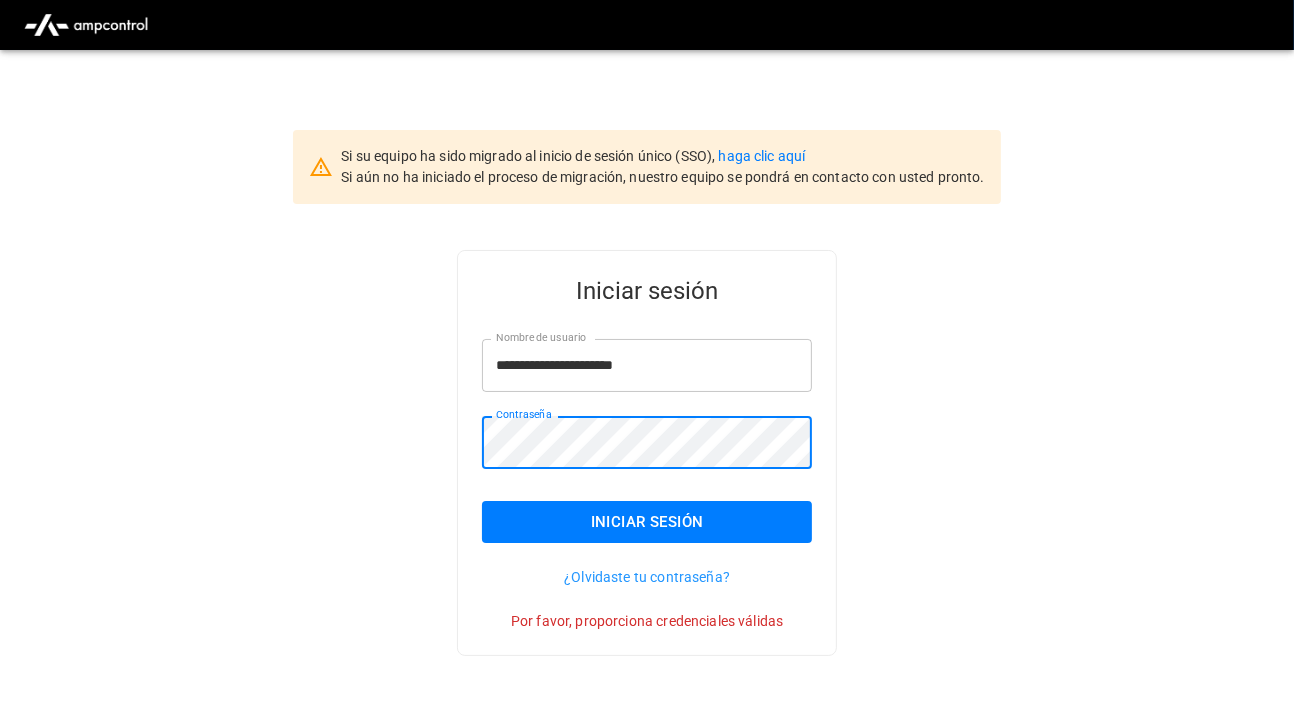 click on "Iniciar sesión" at bounding box center [647, 522] 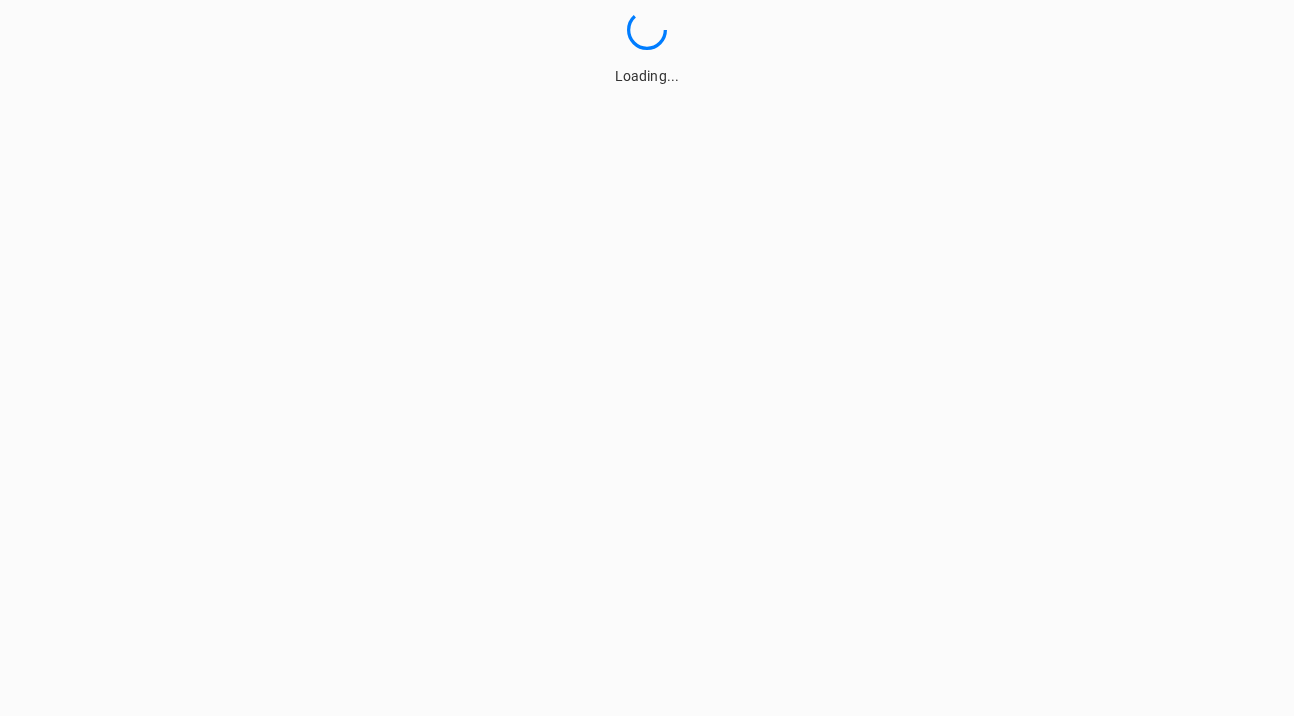 scroll, scrollTop: 0, scrollLeft: 0, axis: both 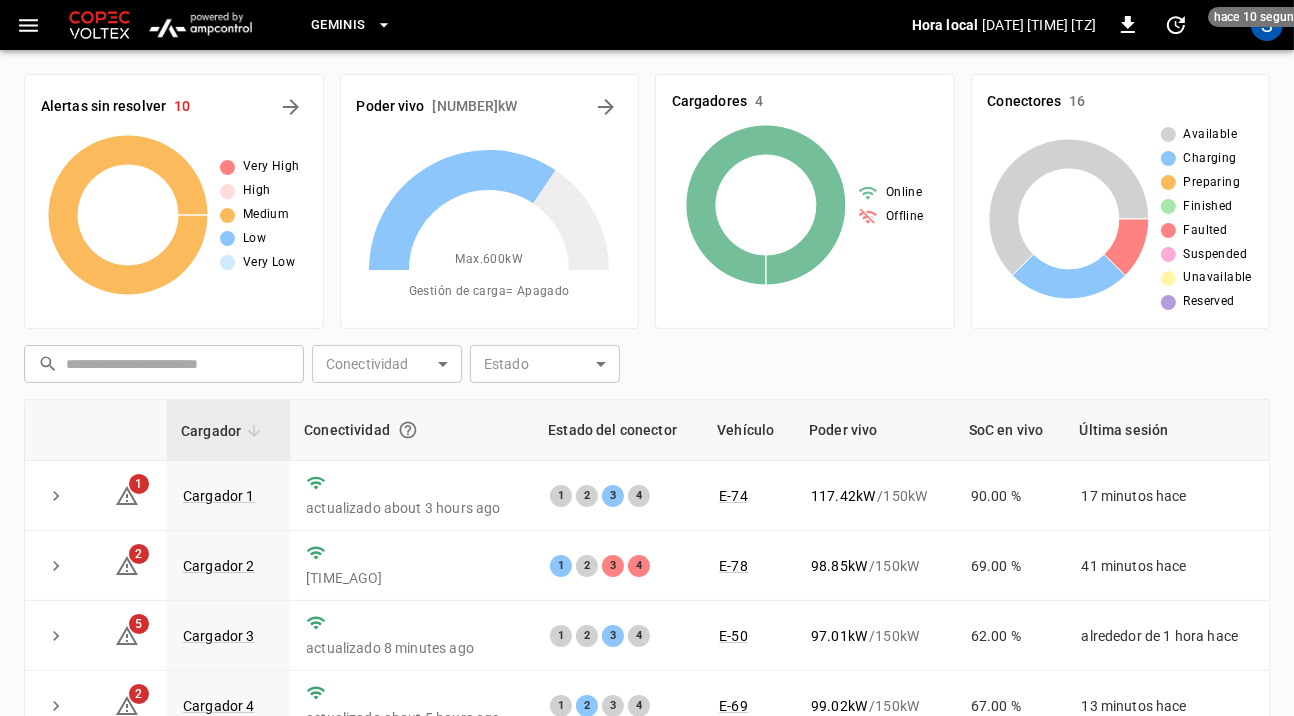 click 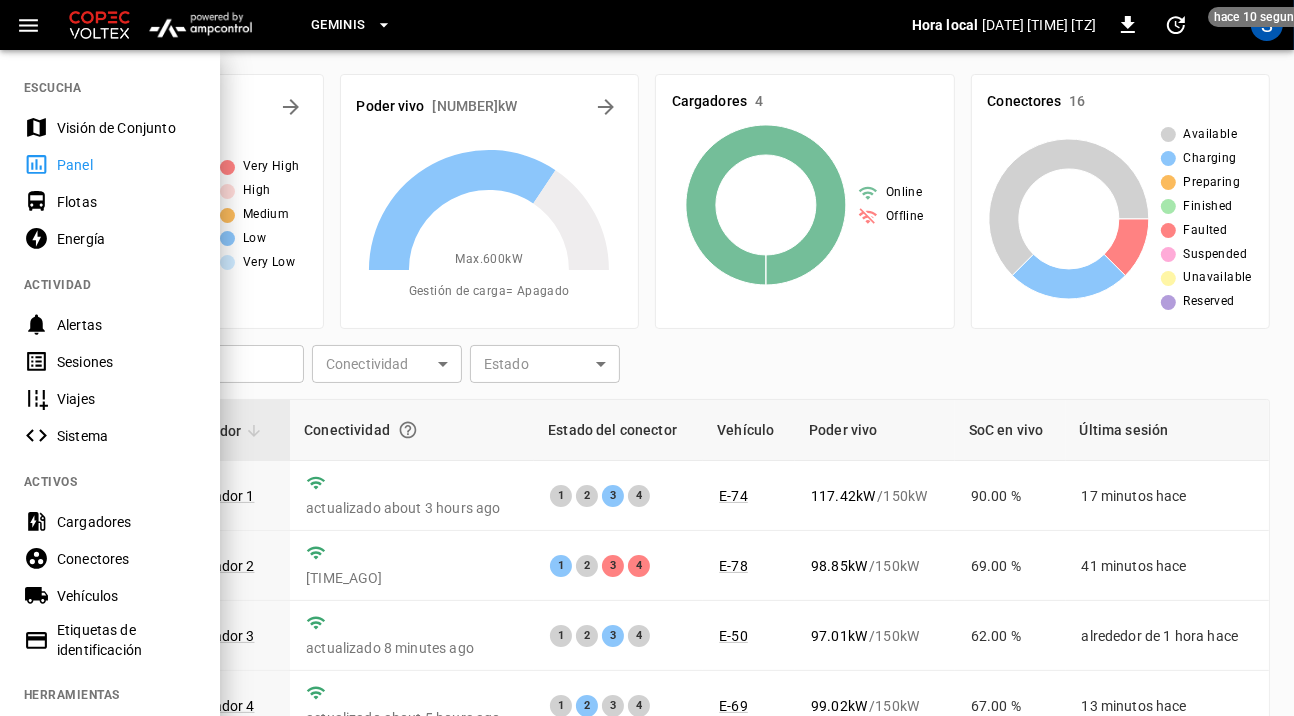 click on "Sesiones" at bounding box center (126, 362) 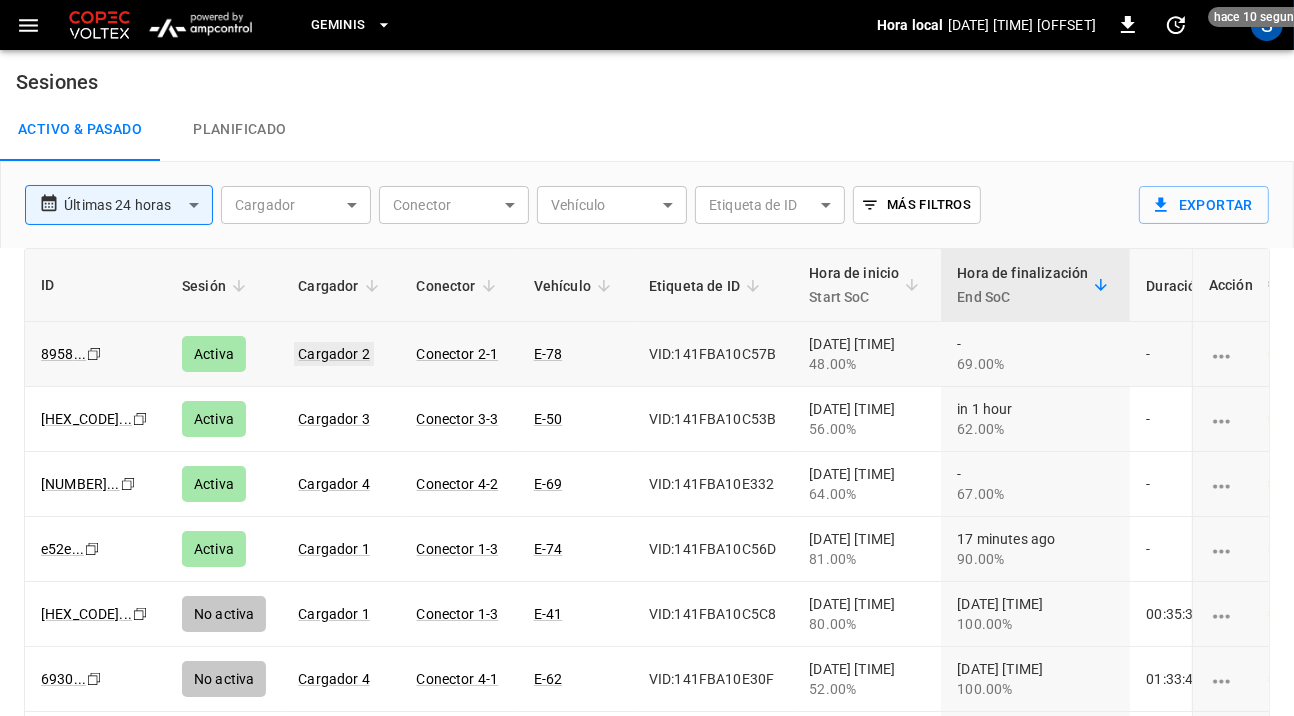 click on "Cargador 2" at bounding box center (334, 354) 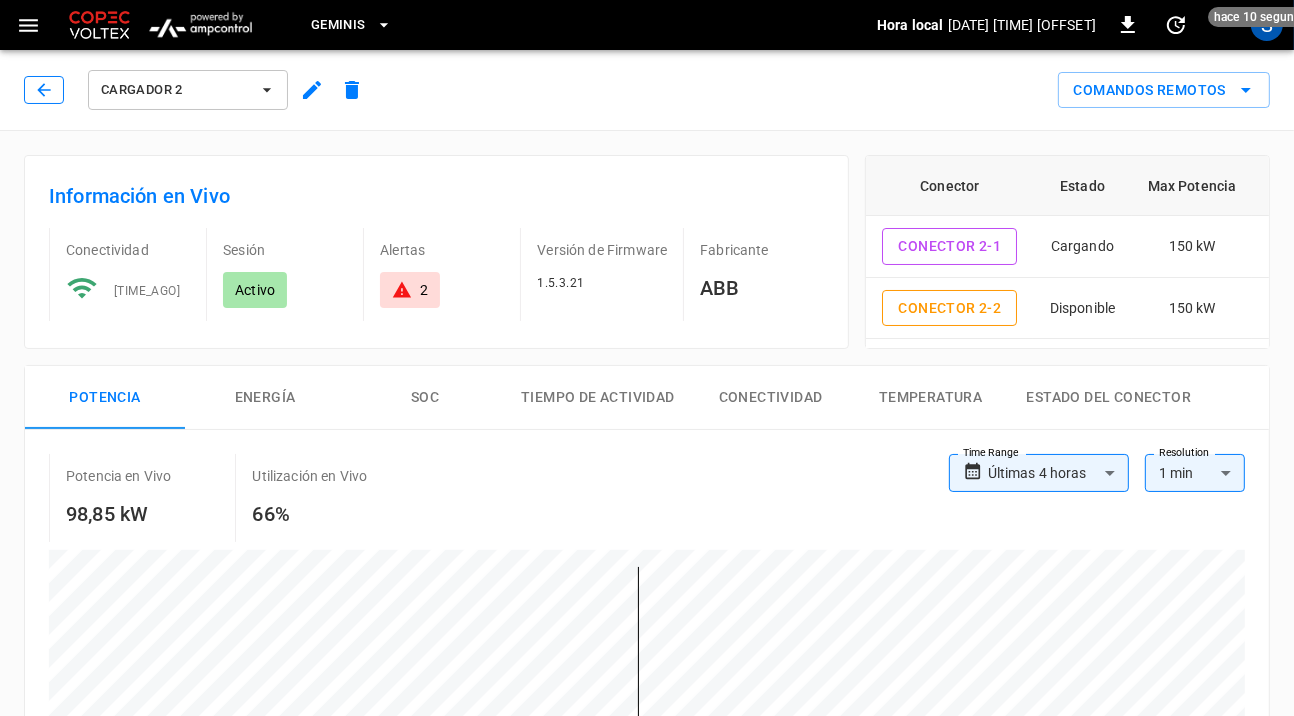 click 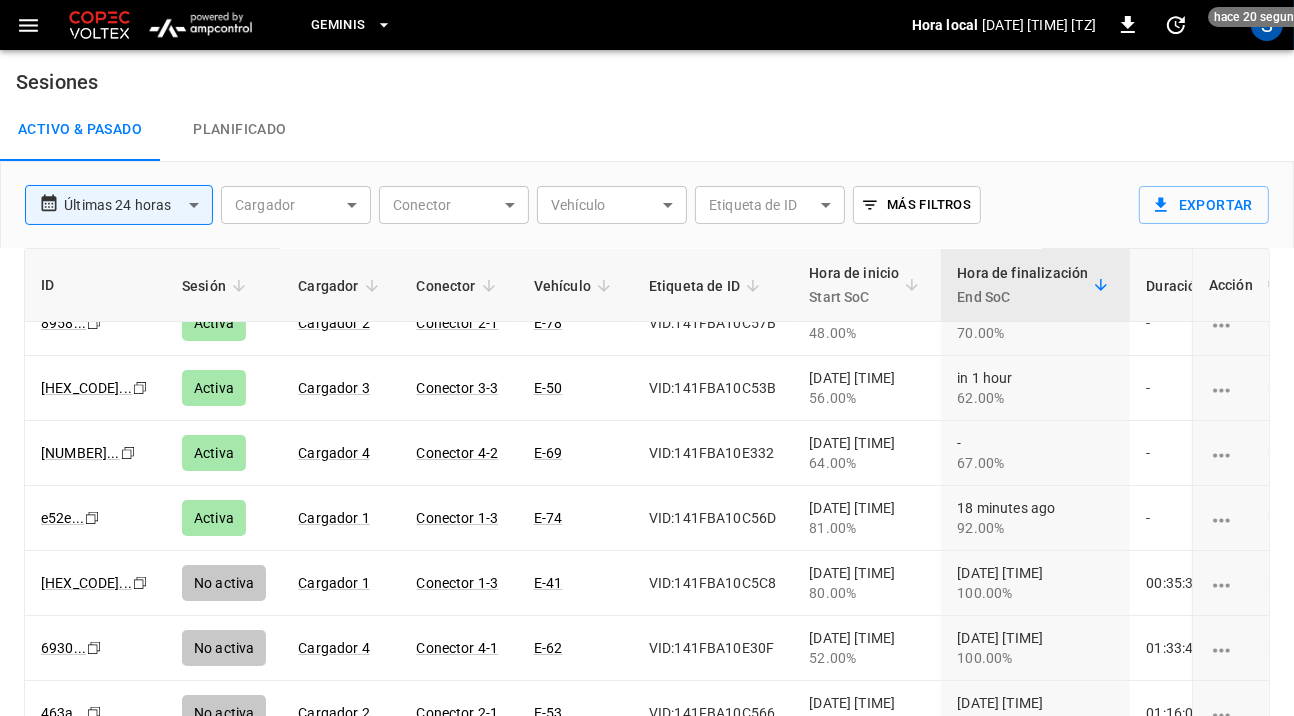 scroll, scrollTop: 0, scrollLeft: 0, axis: both 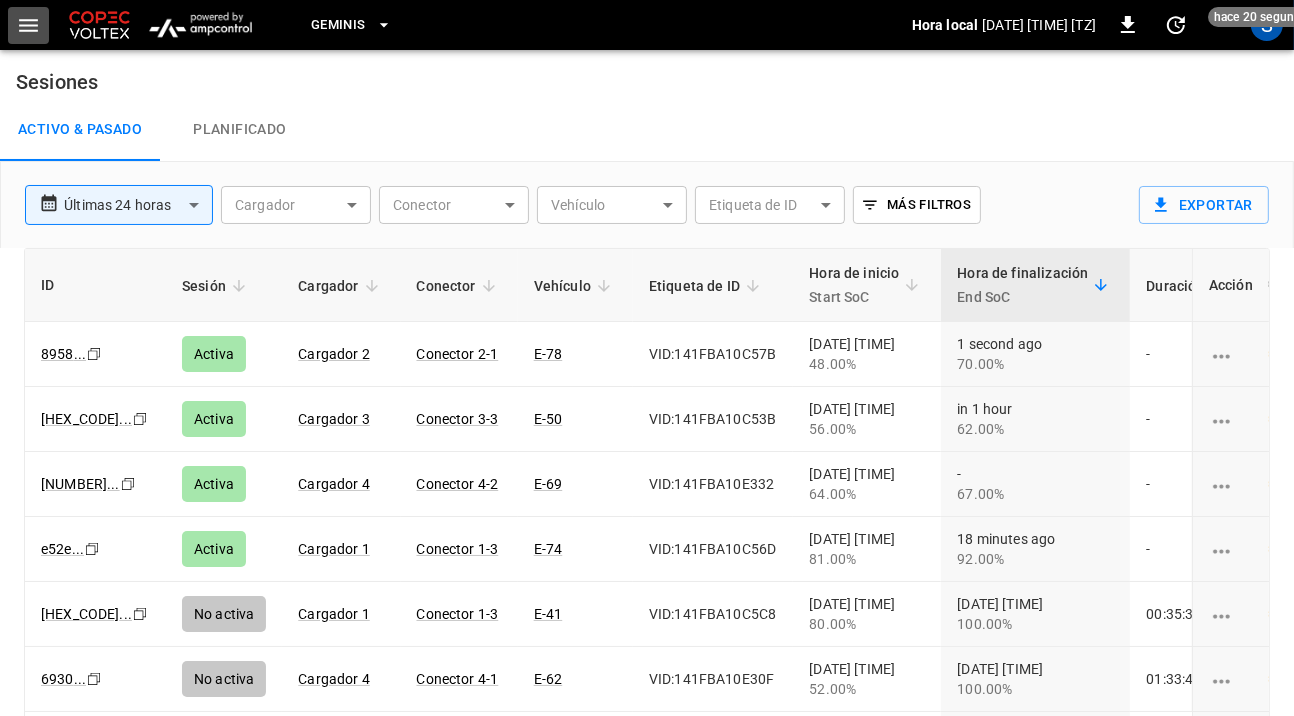 click 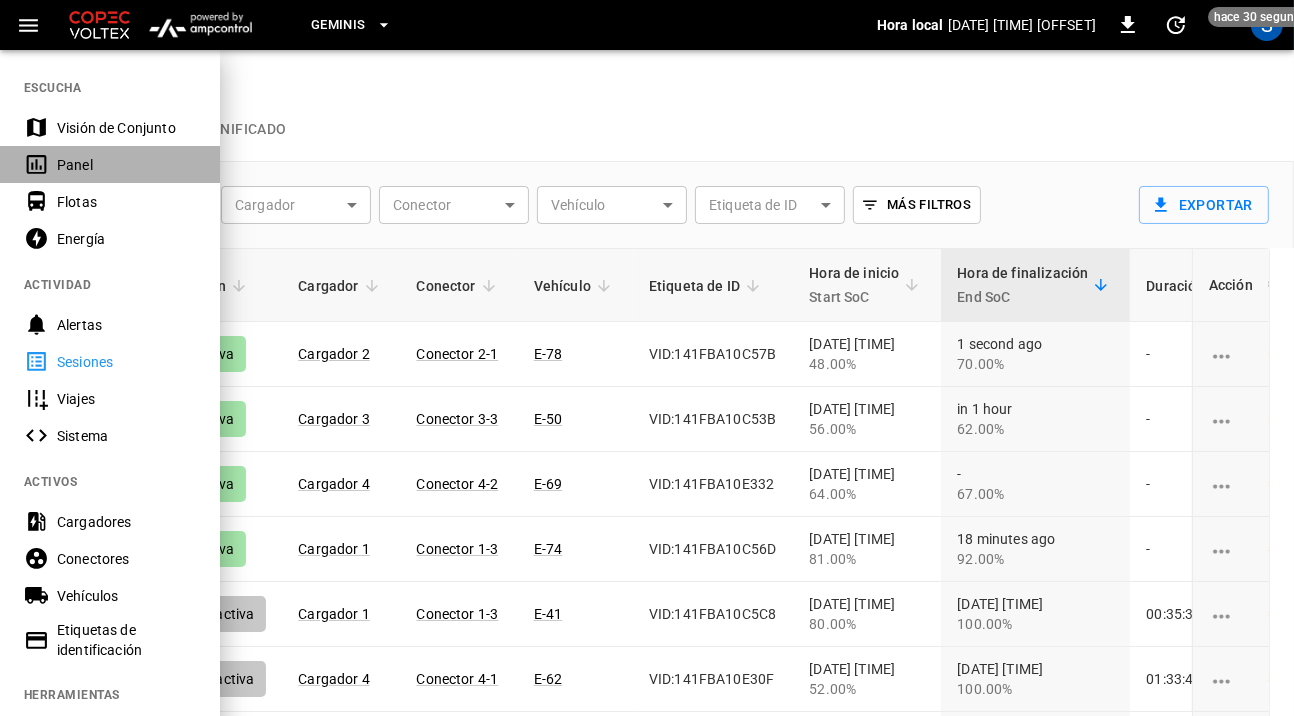 click on "Panel" at bounding box center [110, 164] 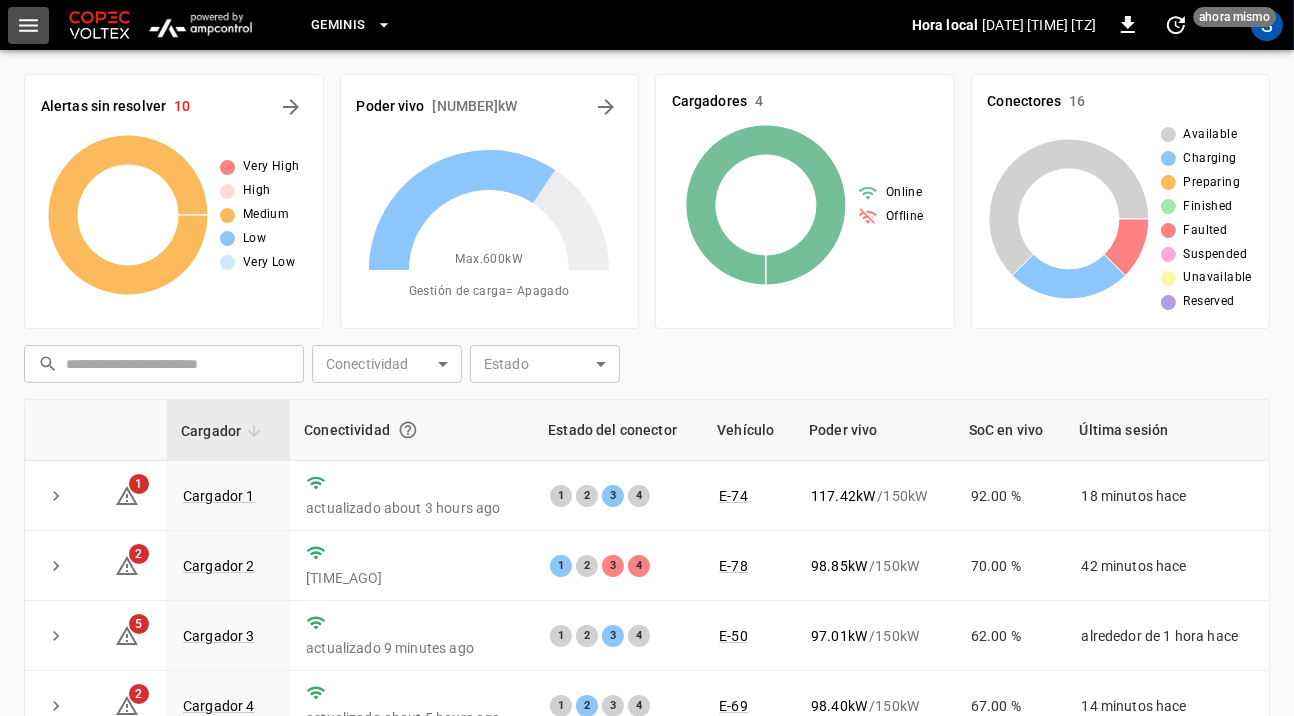 click 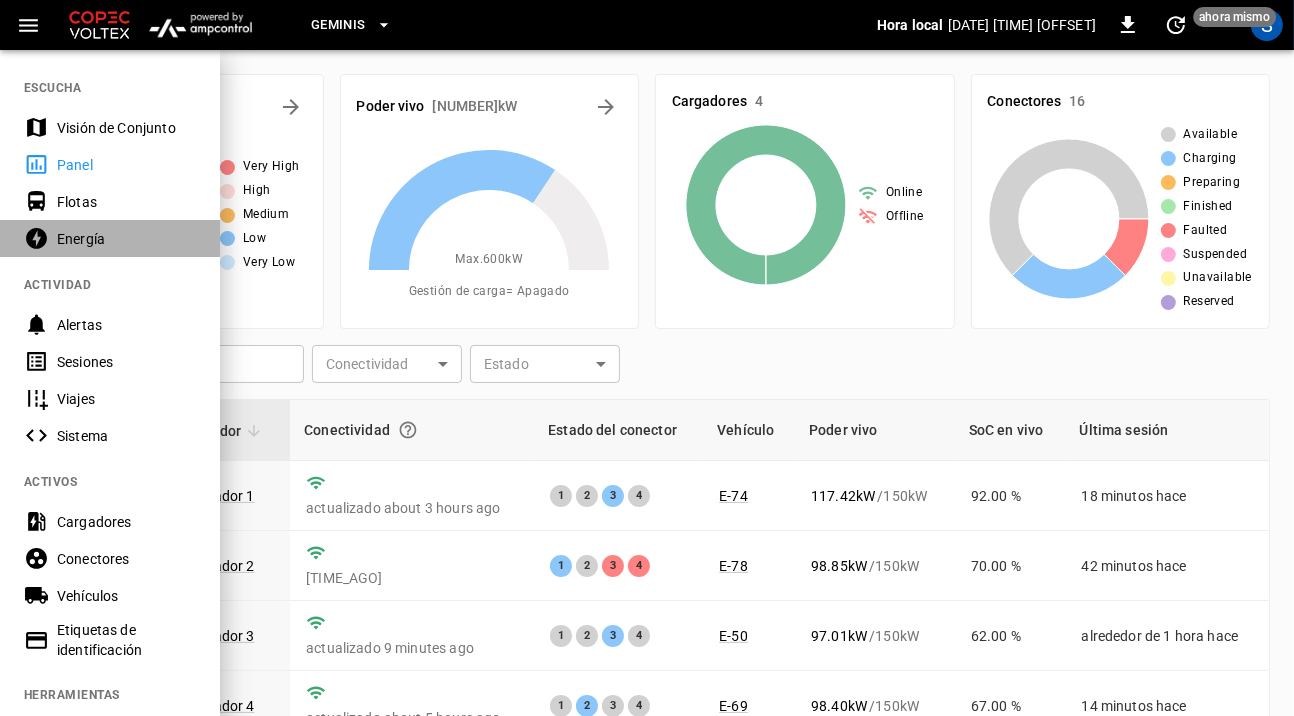 click on "Energía" at bounding box center (126, 239) 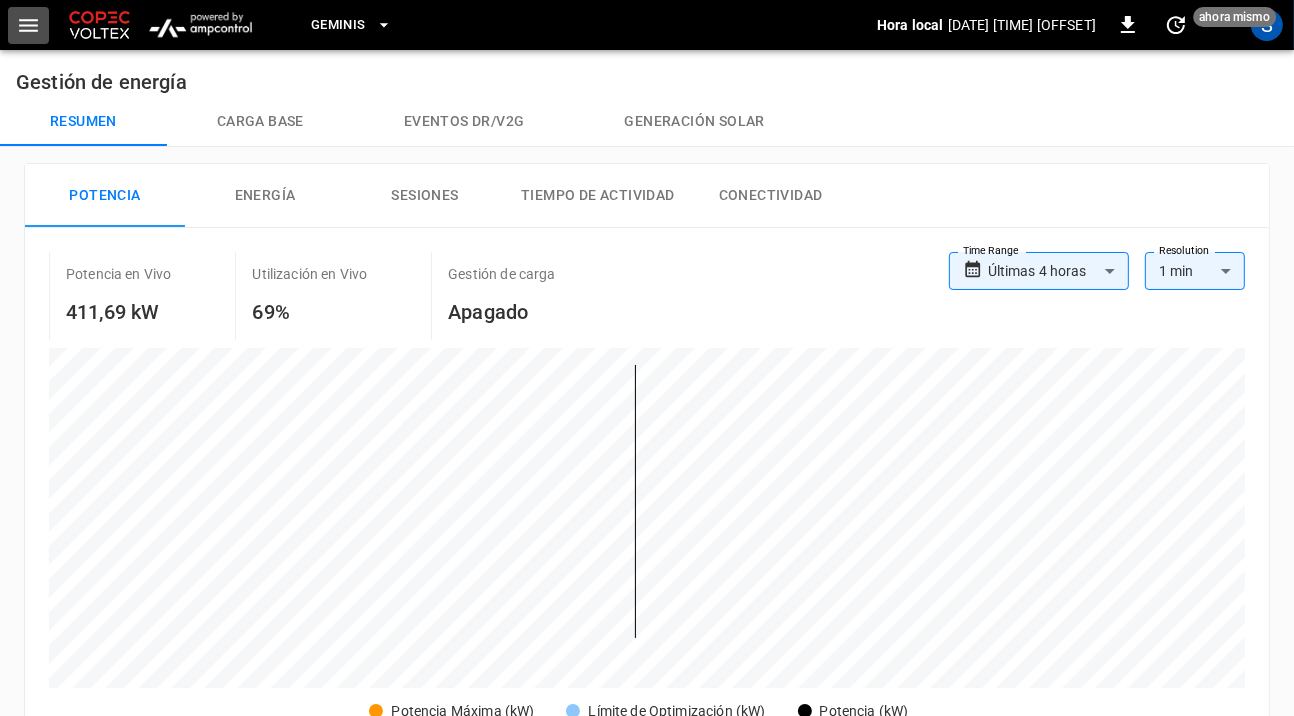 click at bounding box center [28, 25] 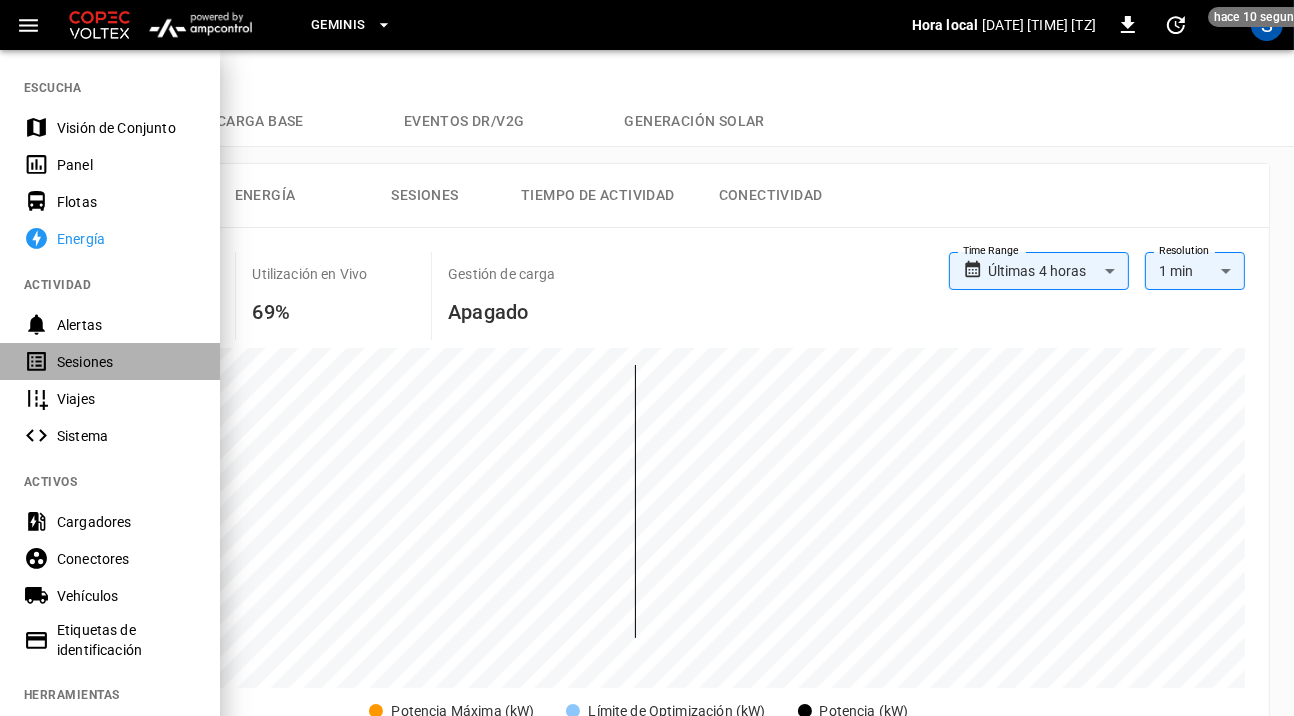 drag, startPoint x: 57, startPoint y: 361, endPoint x: 840, endPoint y: 219, distance: 795.772 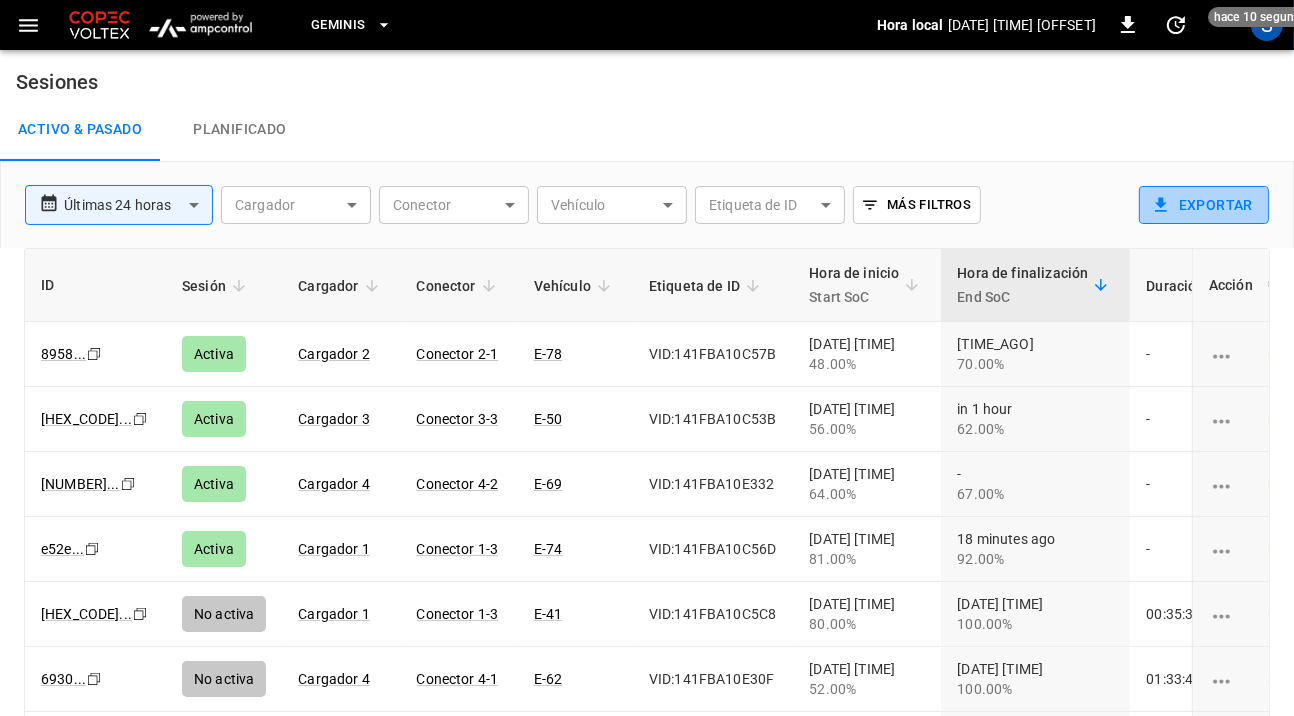 click on "Exportar" at bounding box center (1204, 205) 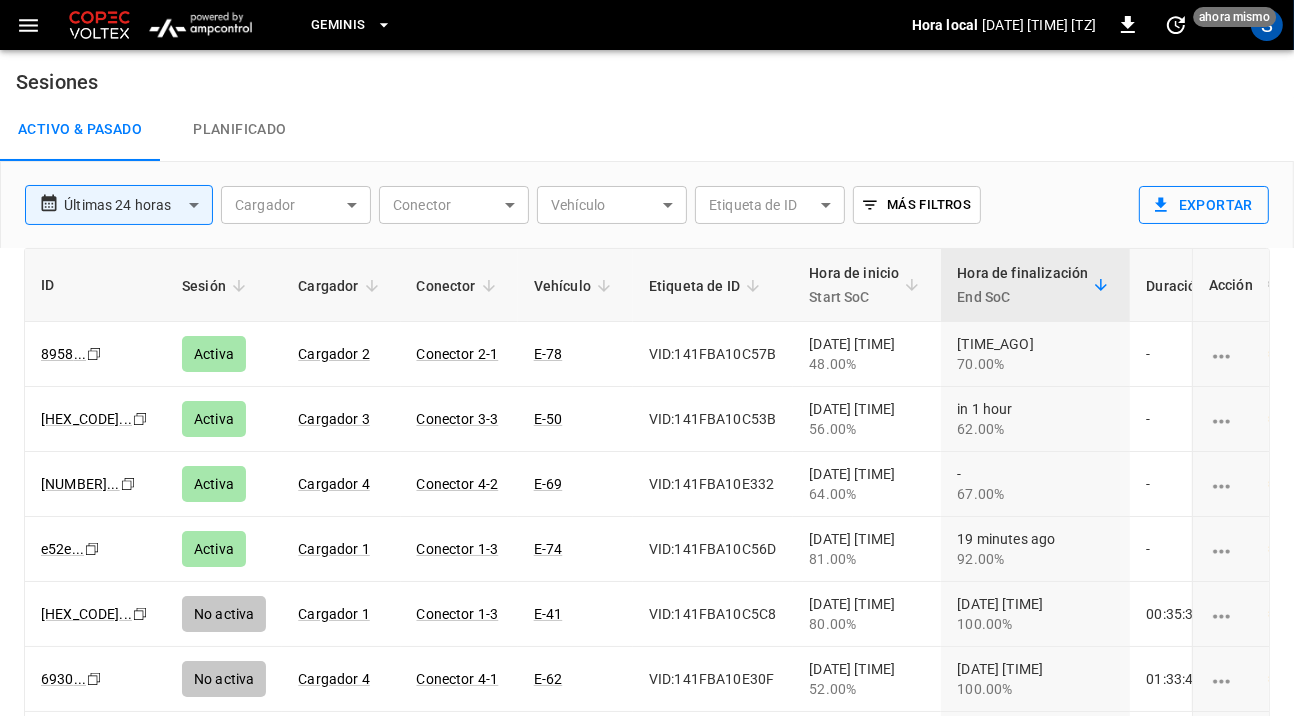 click on "Exportar" at bounding box center (1204, 205) 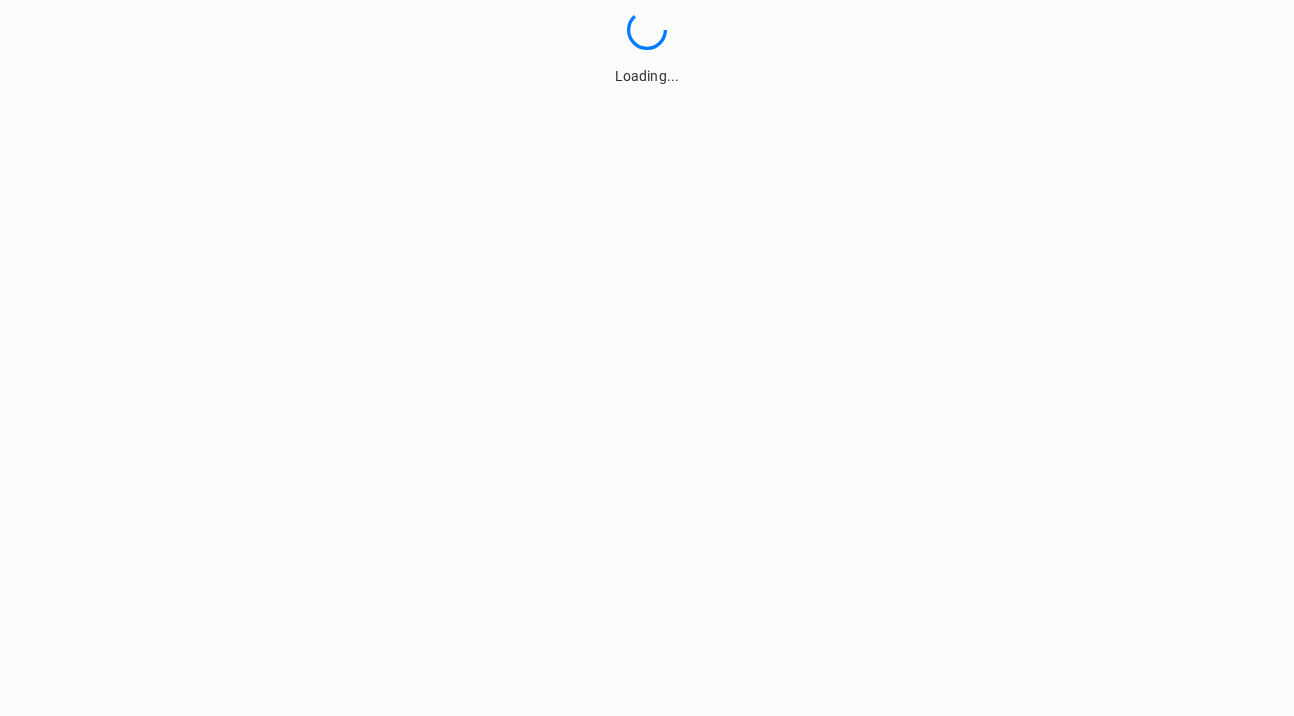 scroll, scrollTop: 0, scrollLeft: 0, axis: both 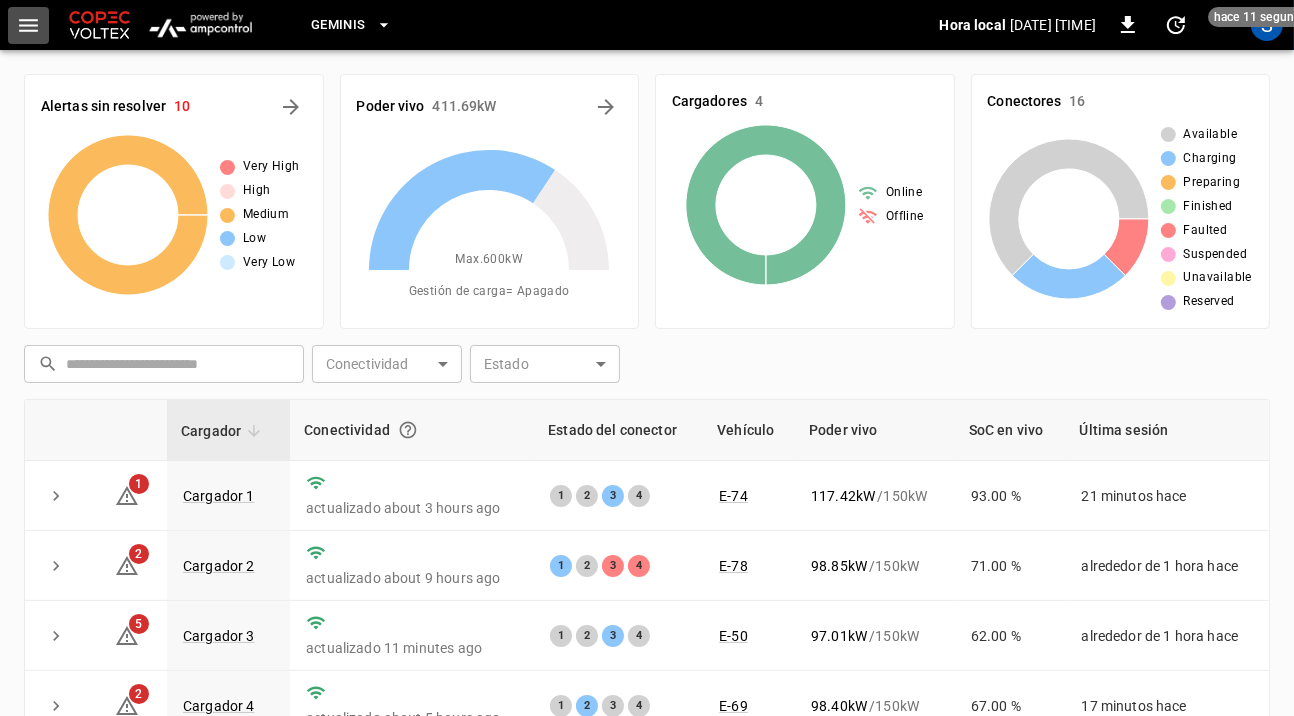 click 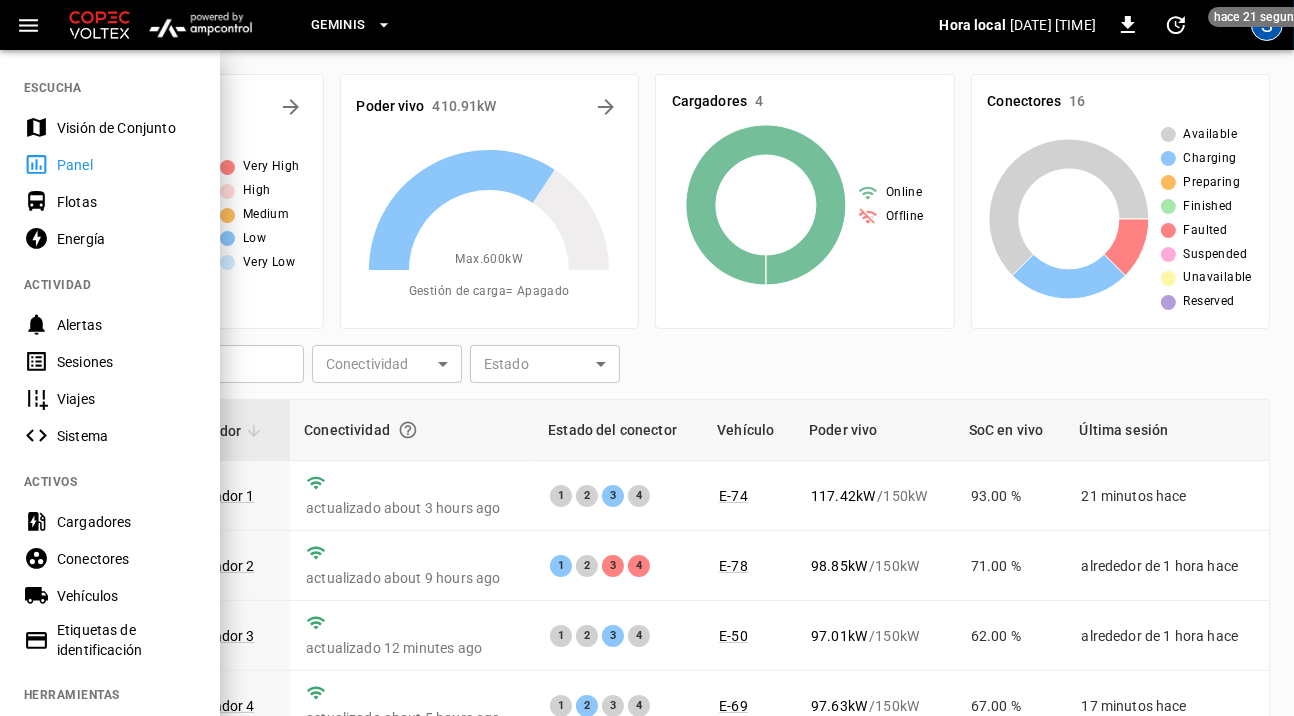 click on "S" at bounding box center [1267, 25] 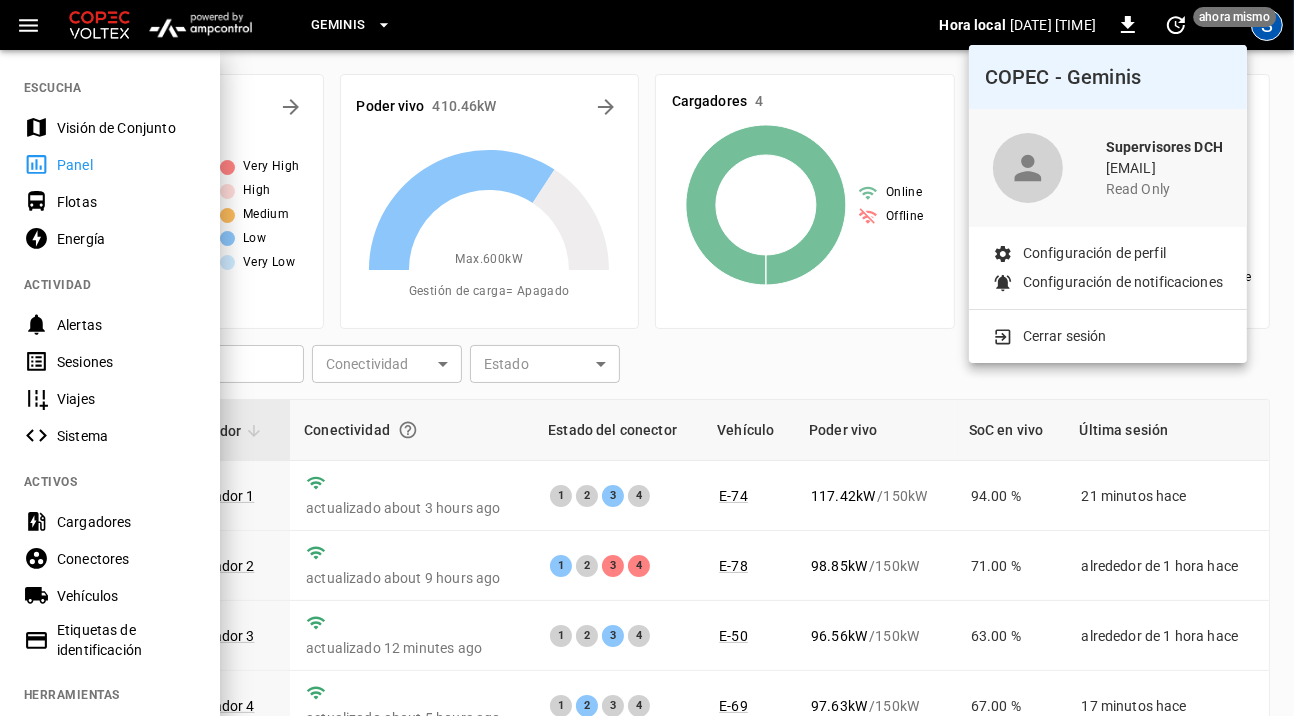 click on "Cerrar sesión" at bounding box center (1065, 336) 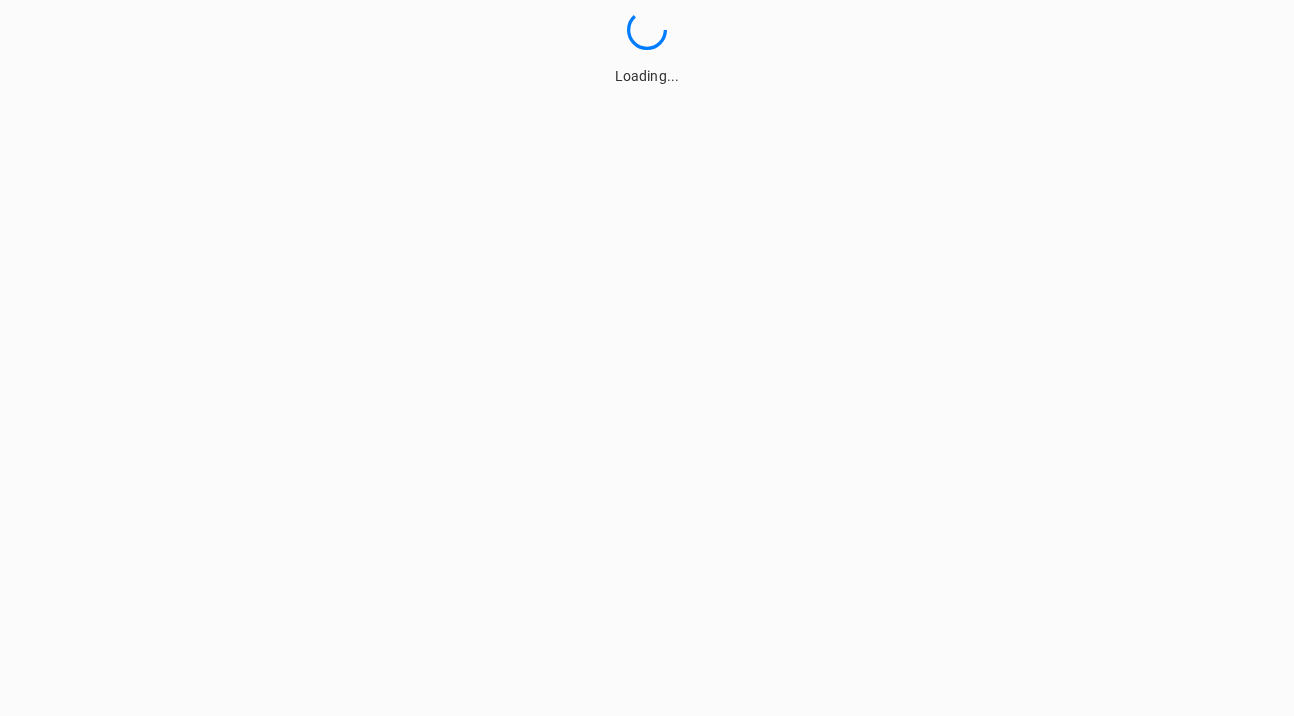 scroll, scrollTop: 0, scrollLeft: 0, axis: both 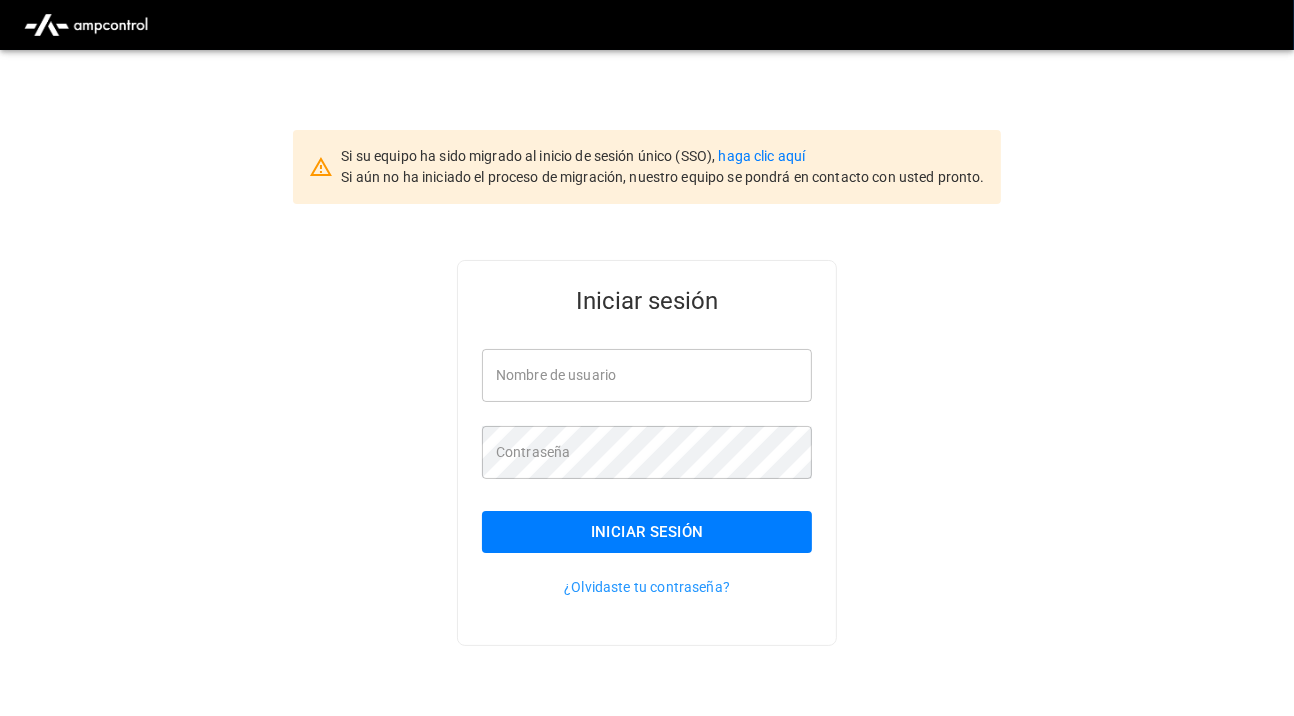 click on "Nombre de usuario" at bounding box center (647, 375) 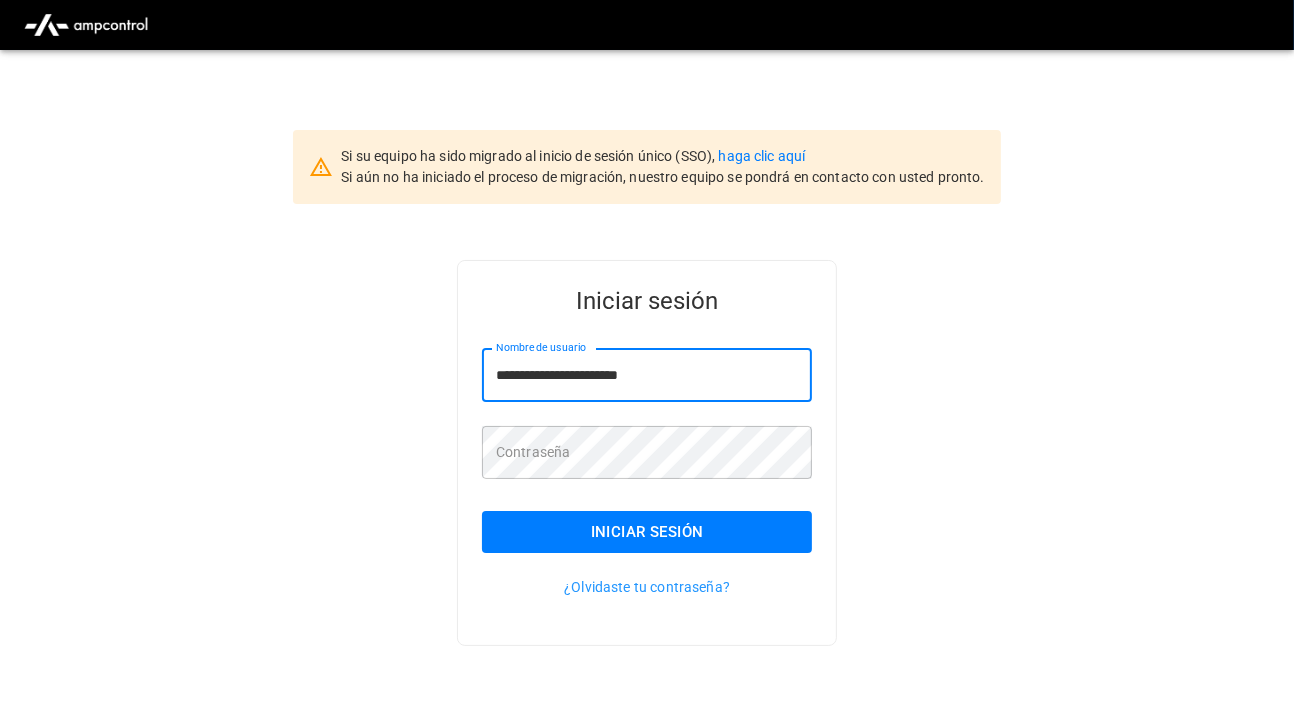 click on "**********" at bounding box center (647, 375) 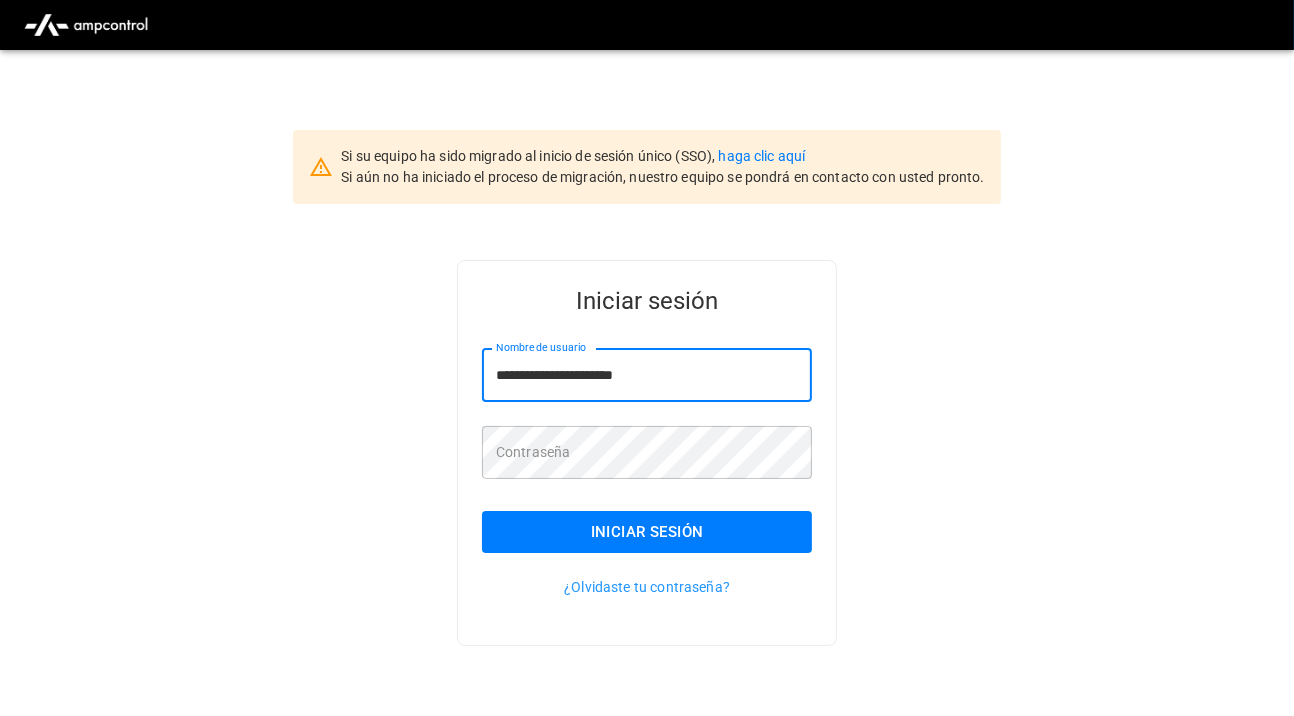 type on "**********" 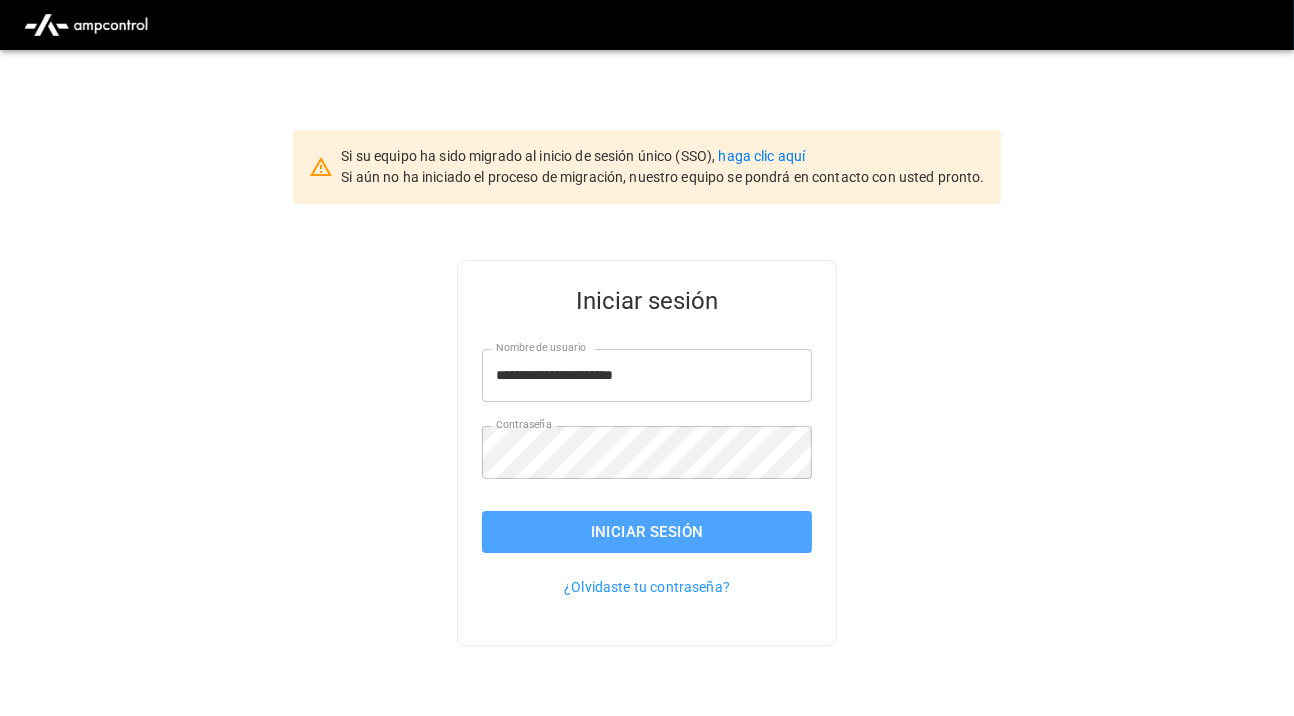 click on "Iniciar sesión" at bounding box center (647, 532) 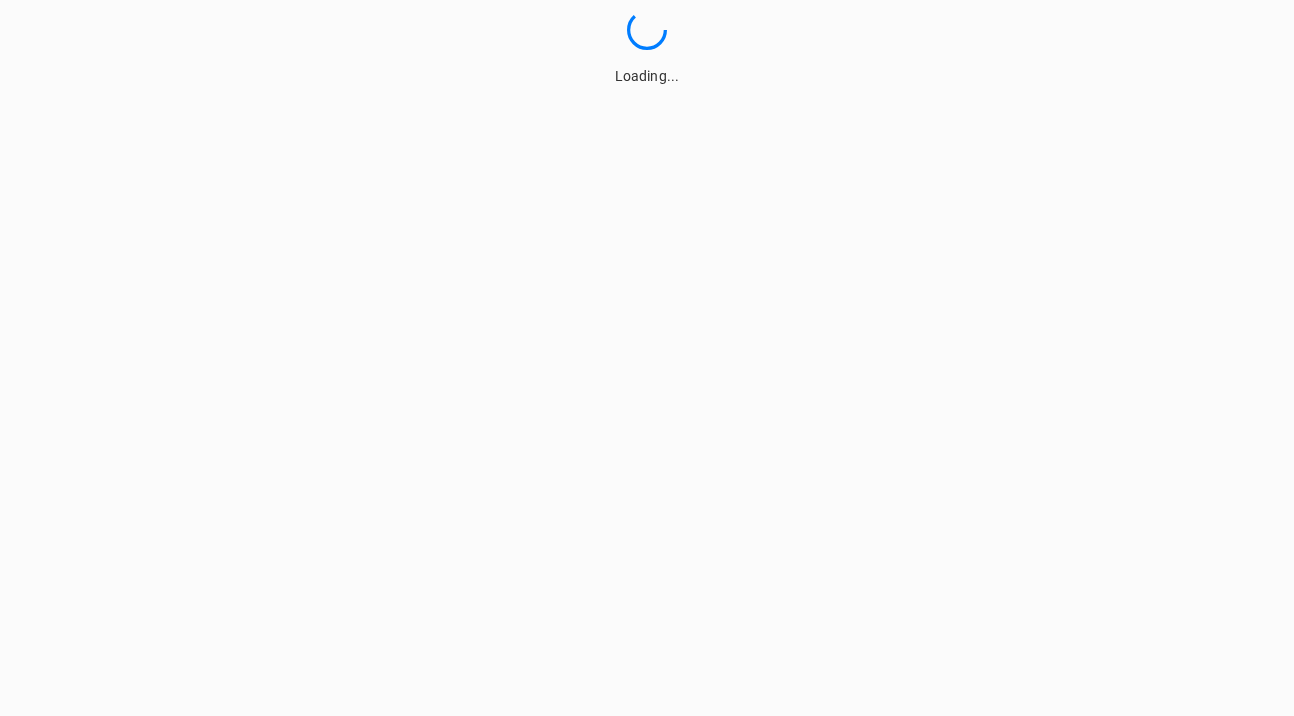 scroll, scrollTop: 0, scrollLeft: 0, axis: both 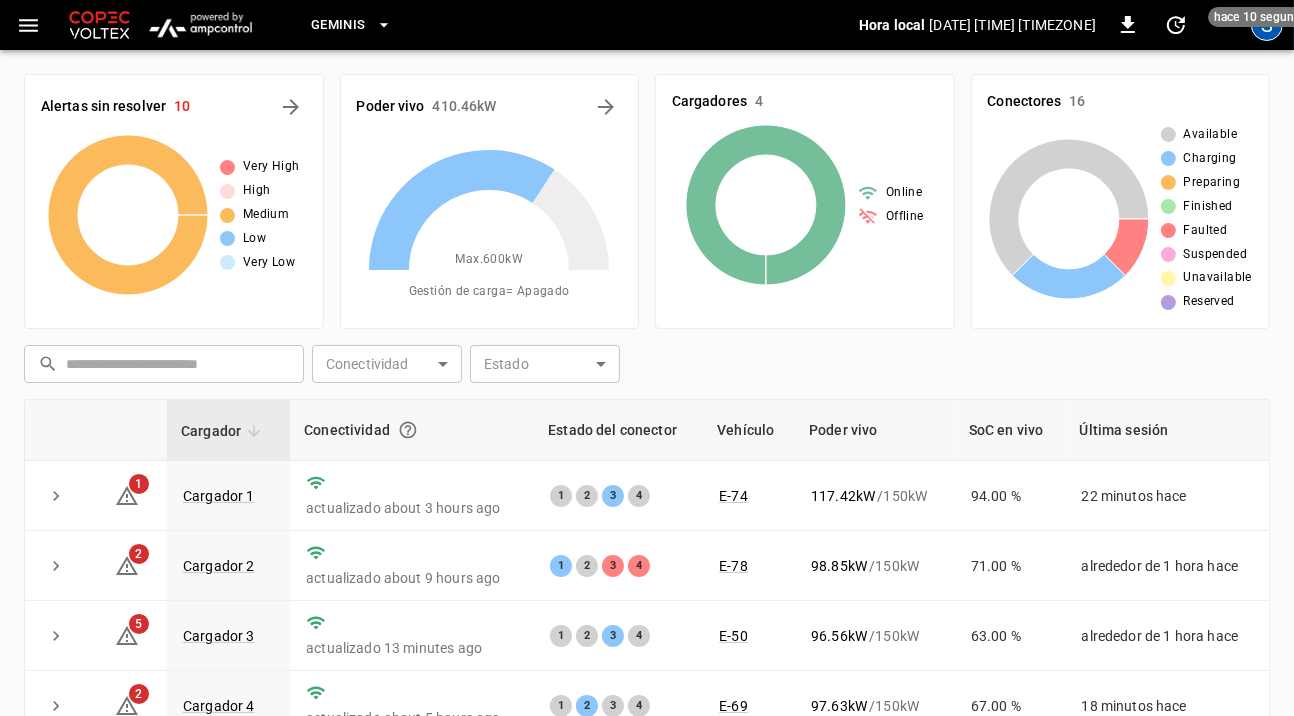 click on "S" at bounding box center [1267, 25] 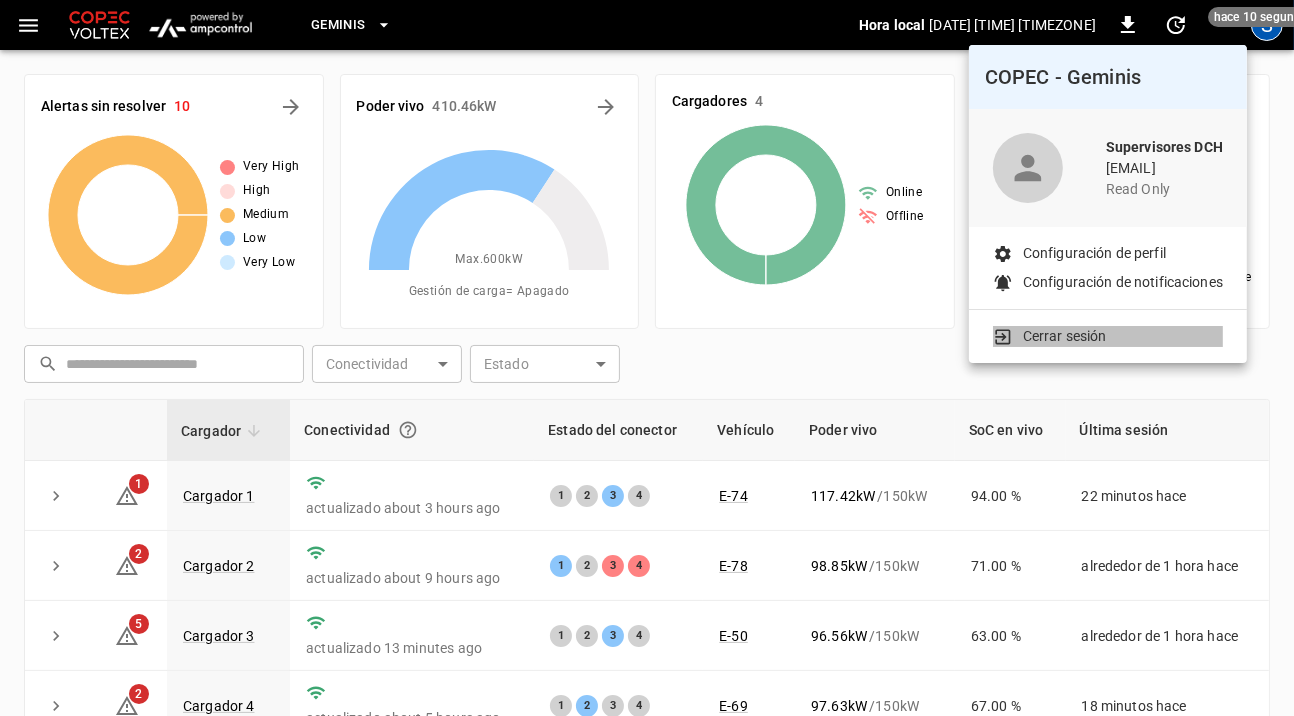 click on "Cerrar sesión" at bounding box center (1065, 336) 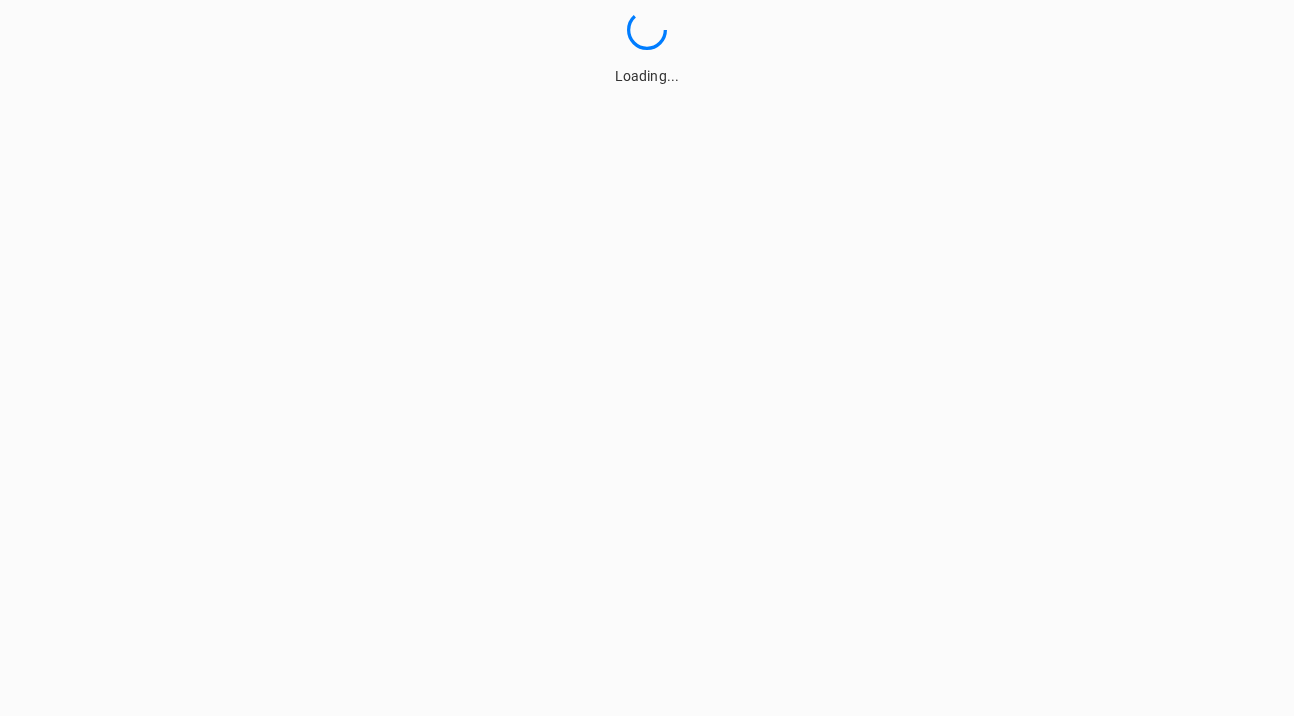 scroll, scrollTop: 0, scrollLeft: 0, axis: both 